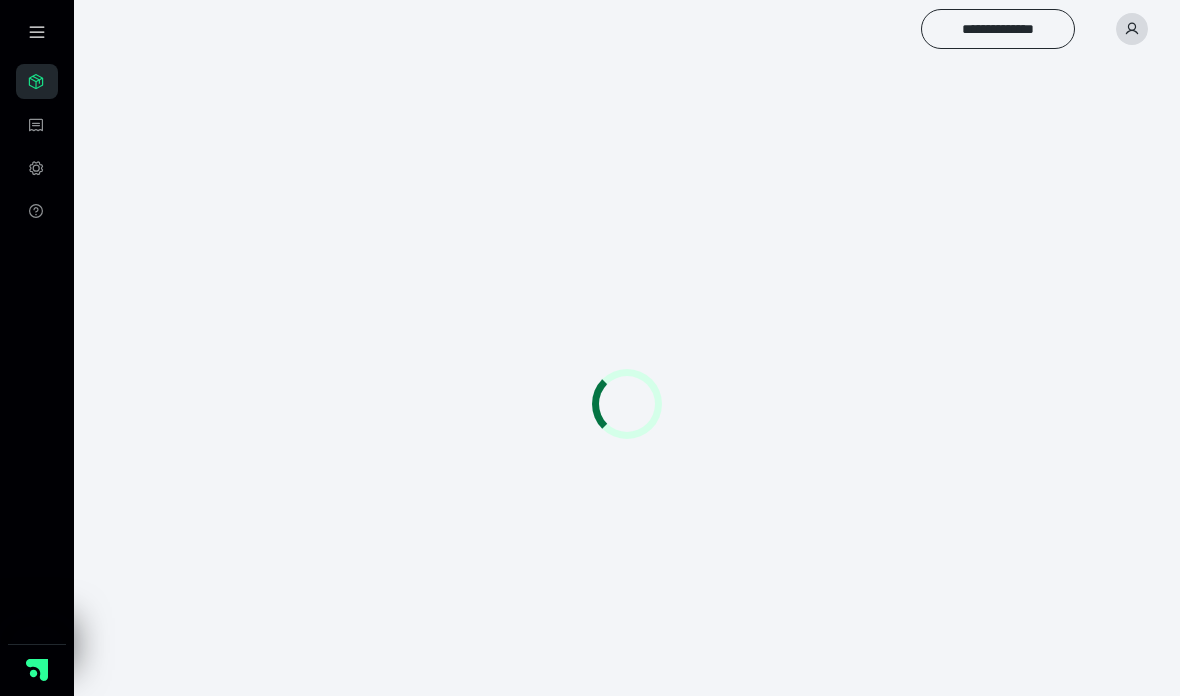 scroll, scrollTop: 0, scrollLeft: 0, axis: both 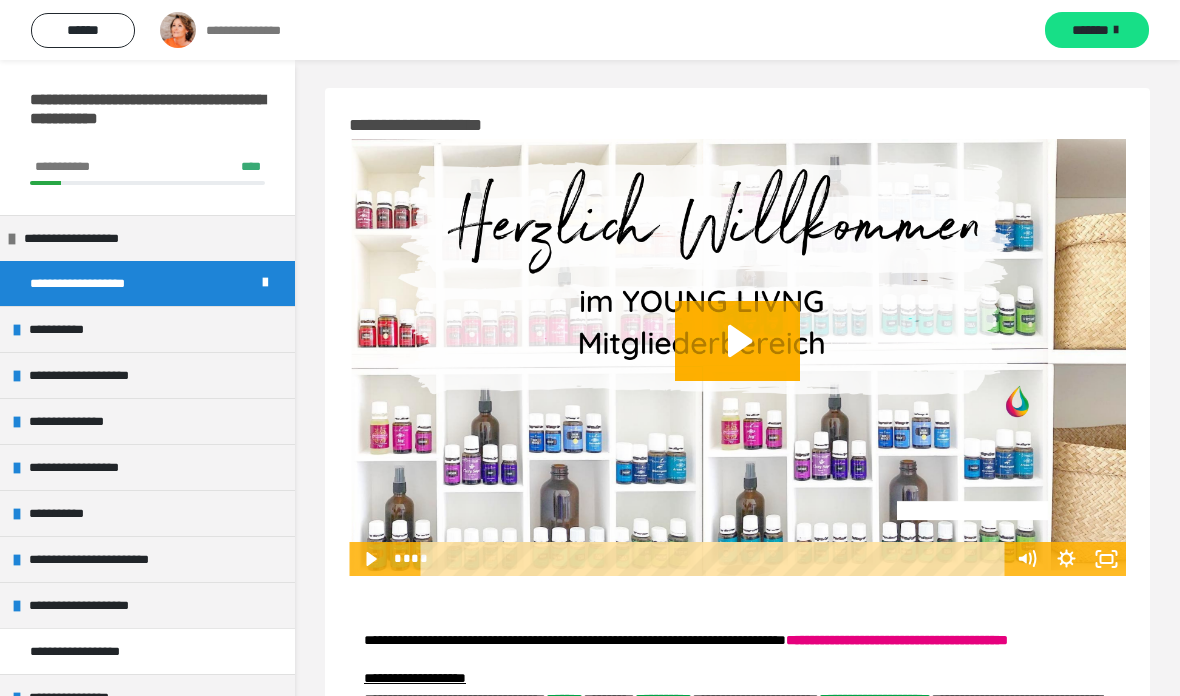 click on "******" at bounding box center [83, 30] 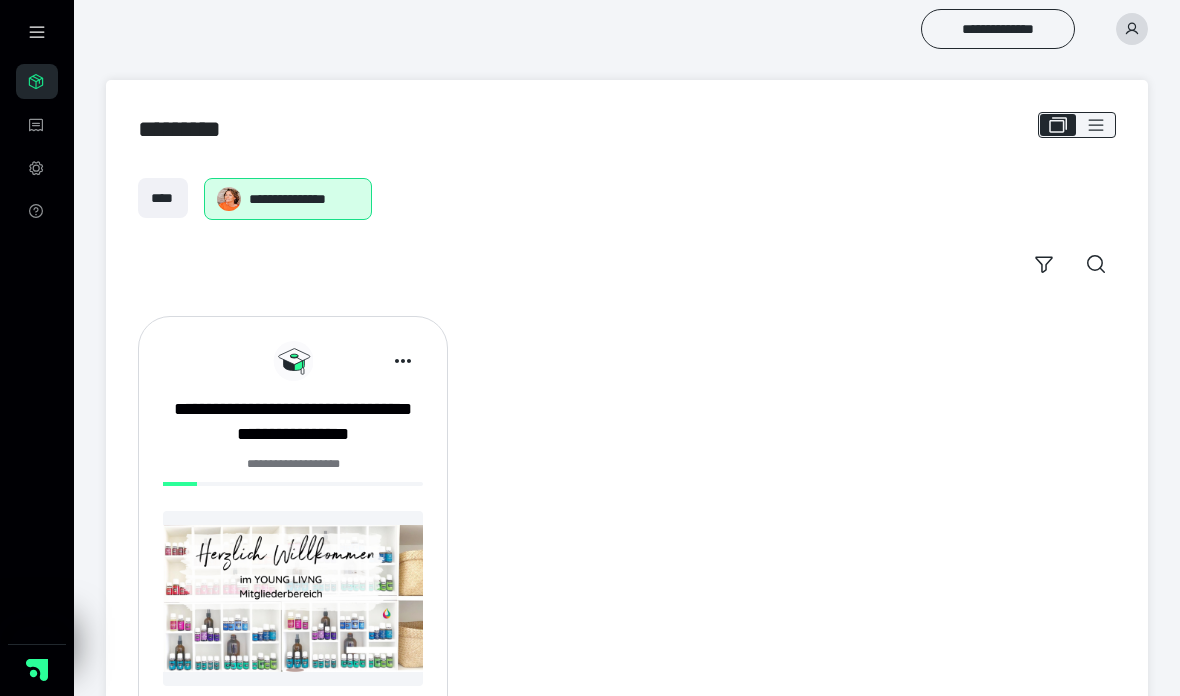scroll, scrollTop: 111, scrollLeft: 0, axis: vertical 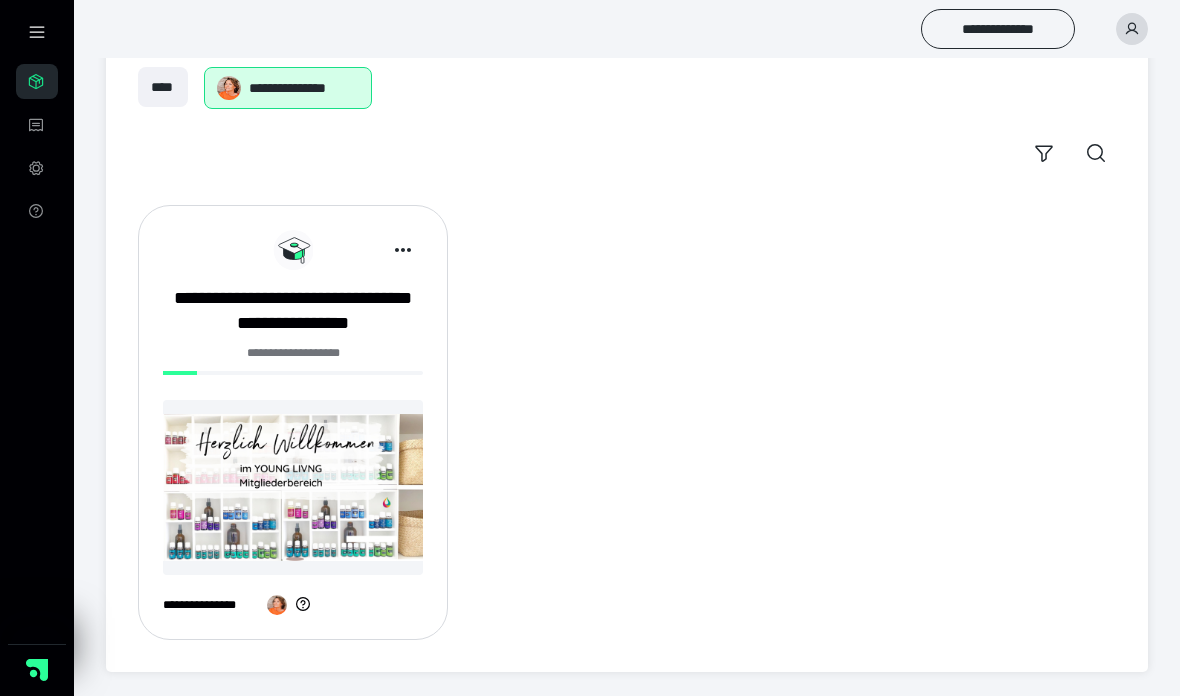 click 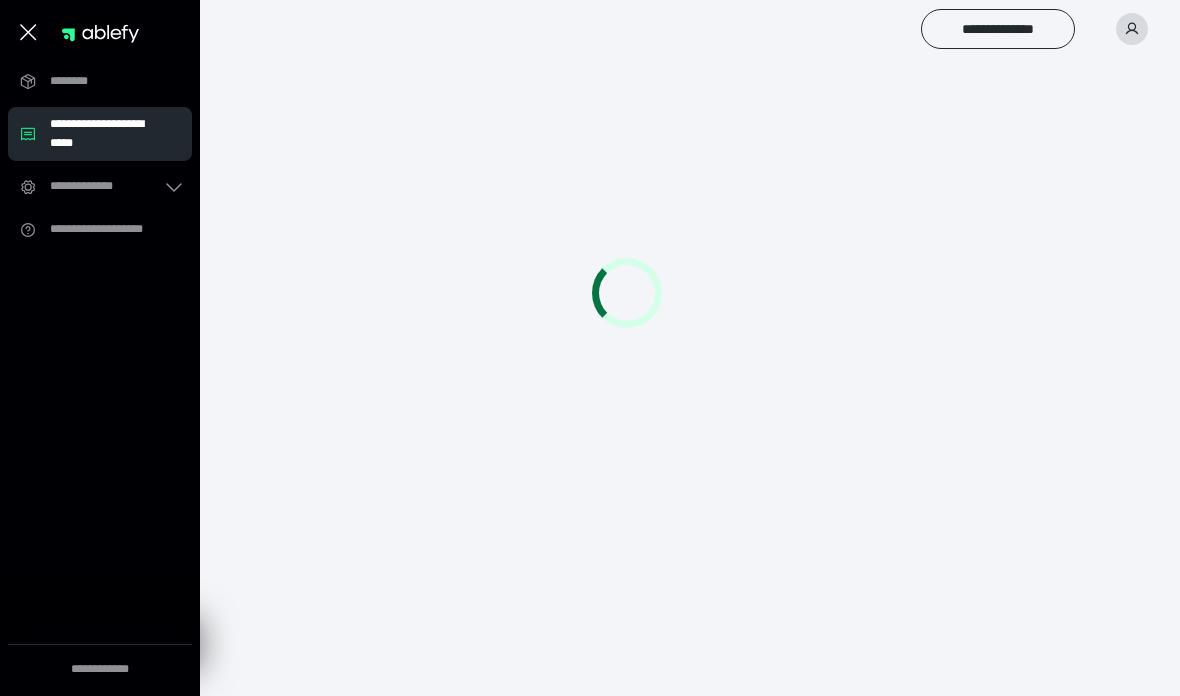scroll, scrollTop: 0, scrollLeft: 0, axis: both 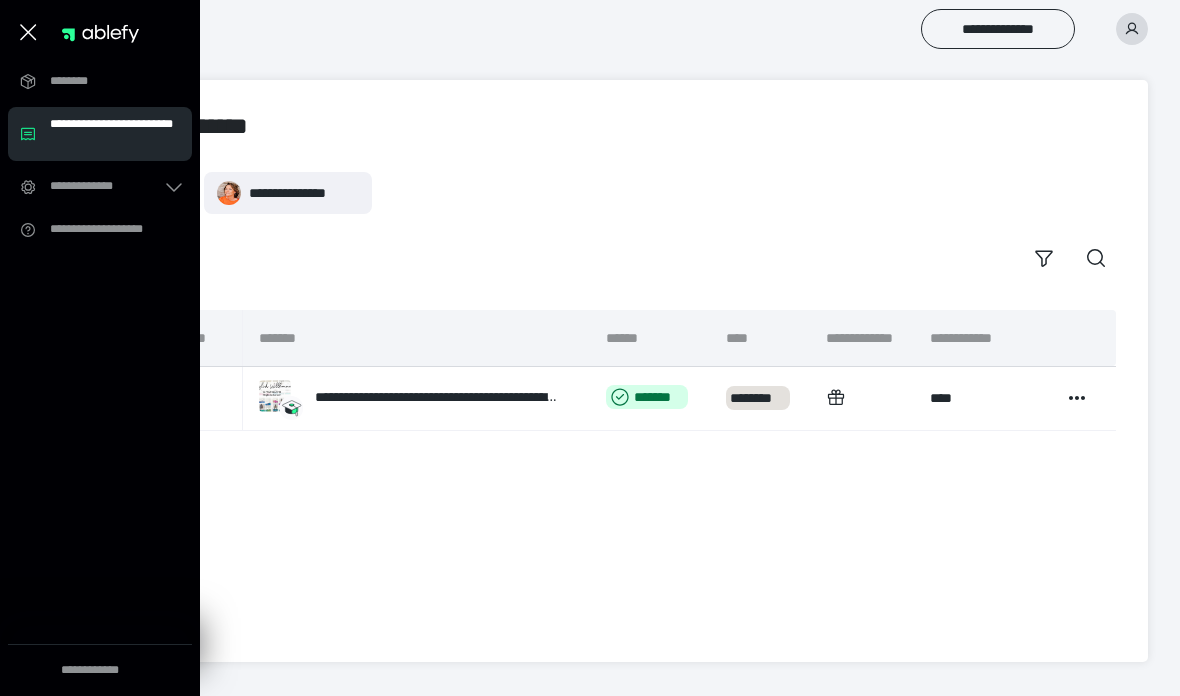 click on "********" at bounding box center (100, 81) 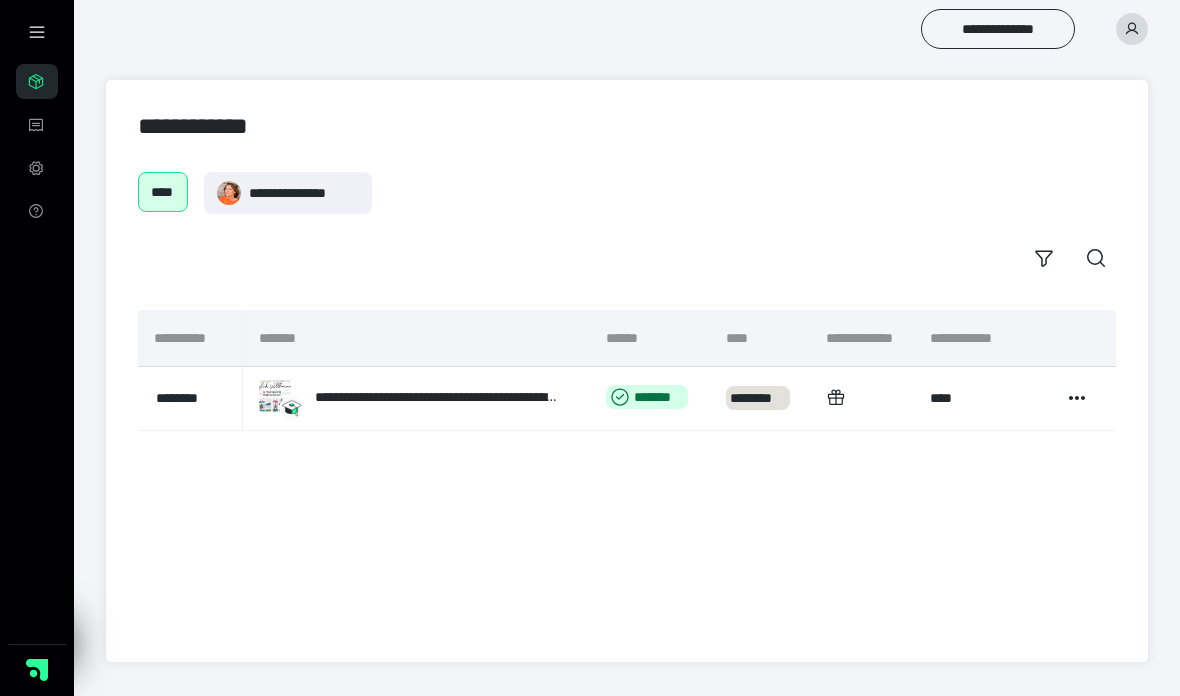 click on "**********" at bounding box center [437, 397] 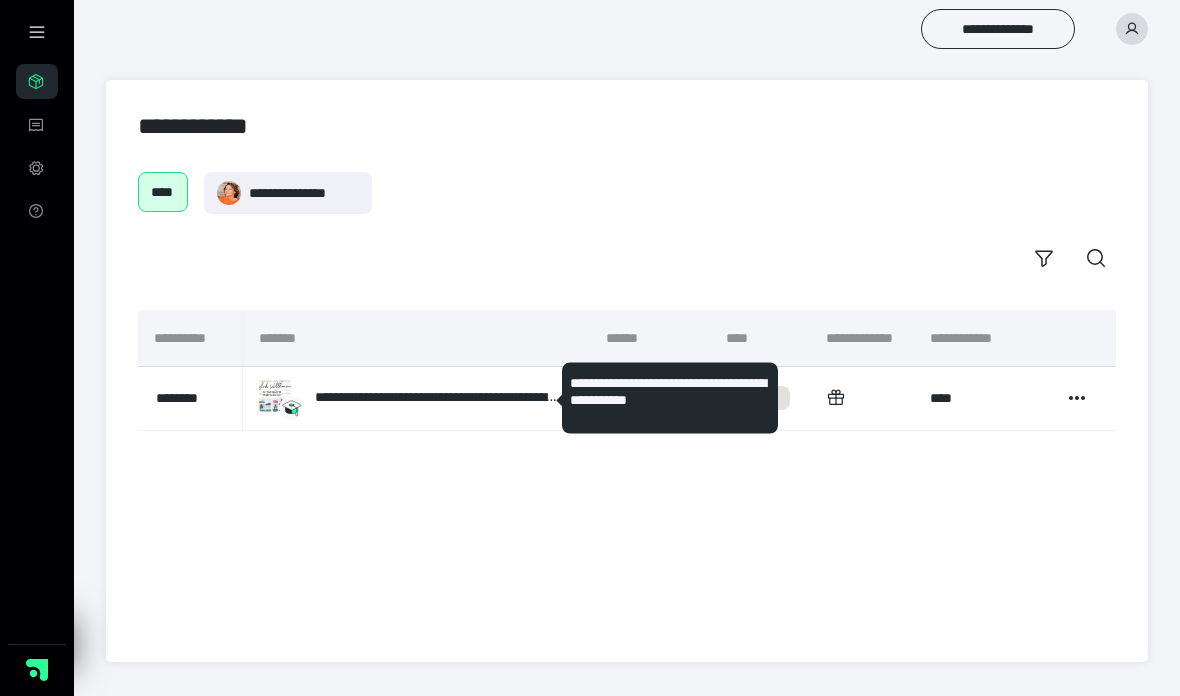 click on "**********" at bounding box center (437, 397) 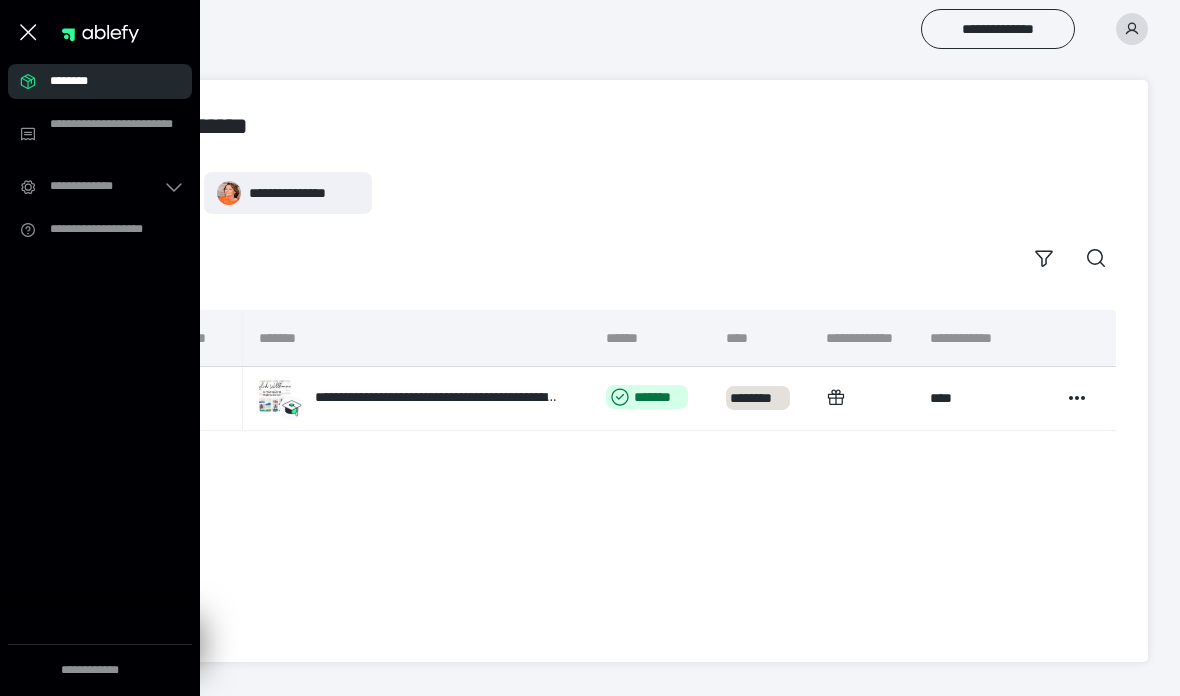 click on "**********" at bounding box center [627, 126] 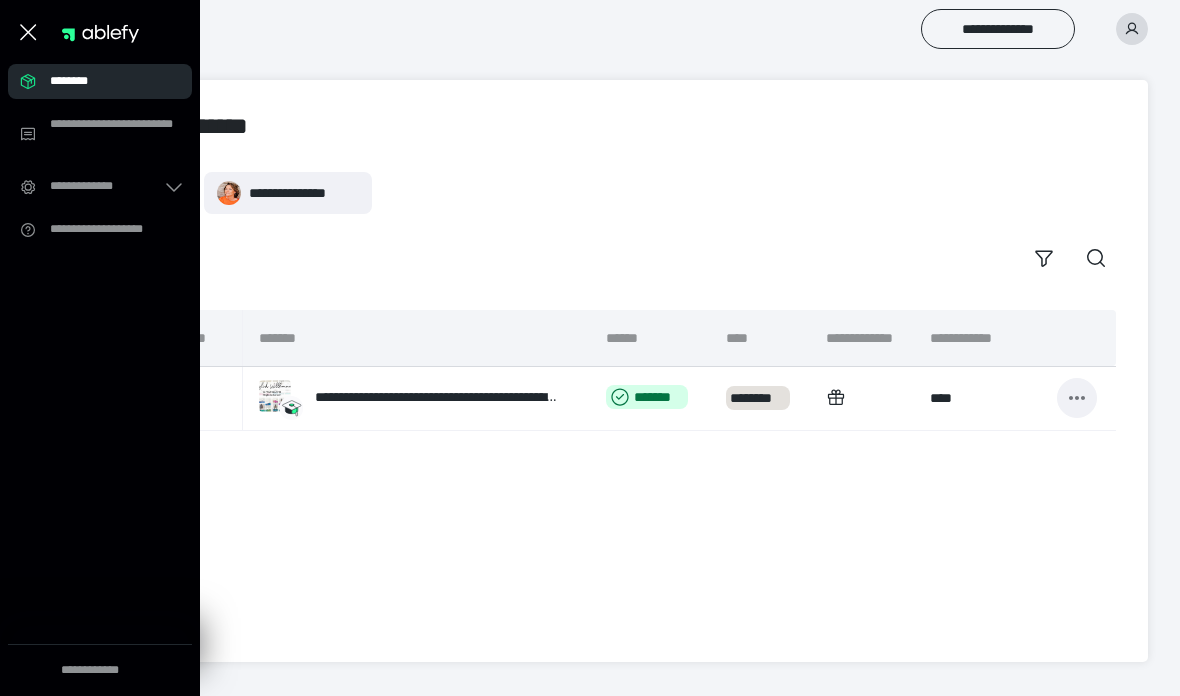 click at bounding box center (1077, 398) 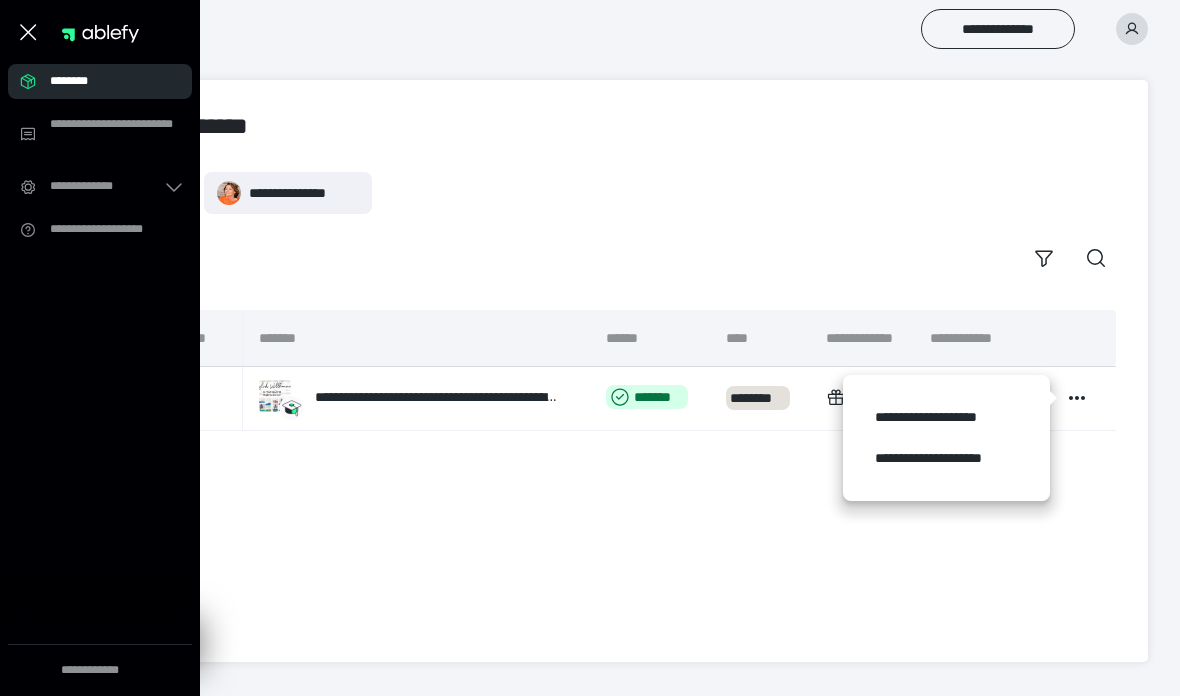 click on "**********" at bounding box center [627, 470] 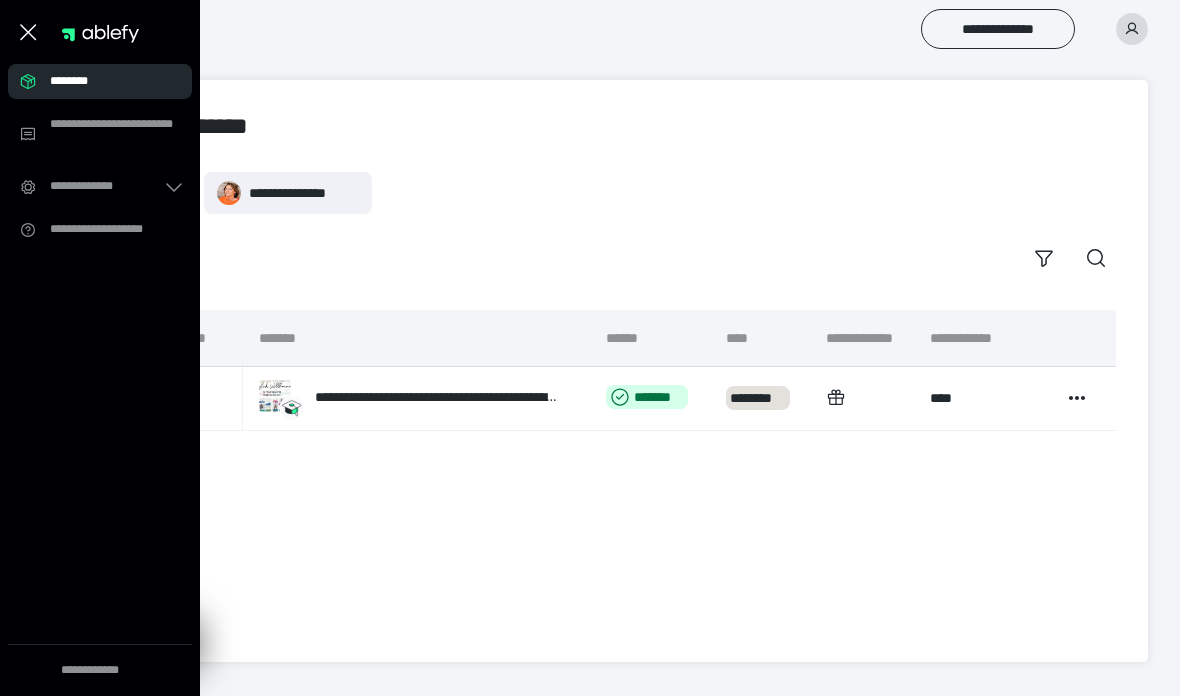 click on "**********" at bounding box center (627, 470) 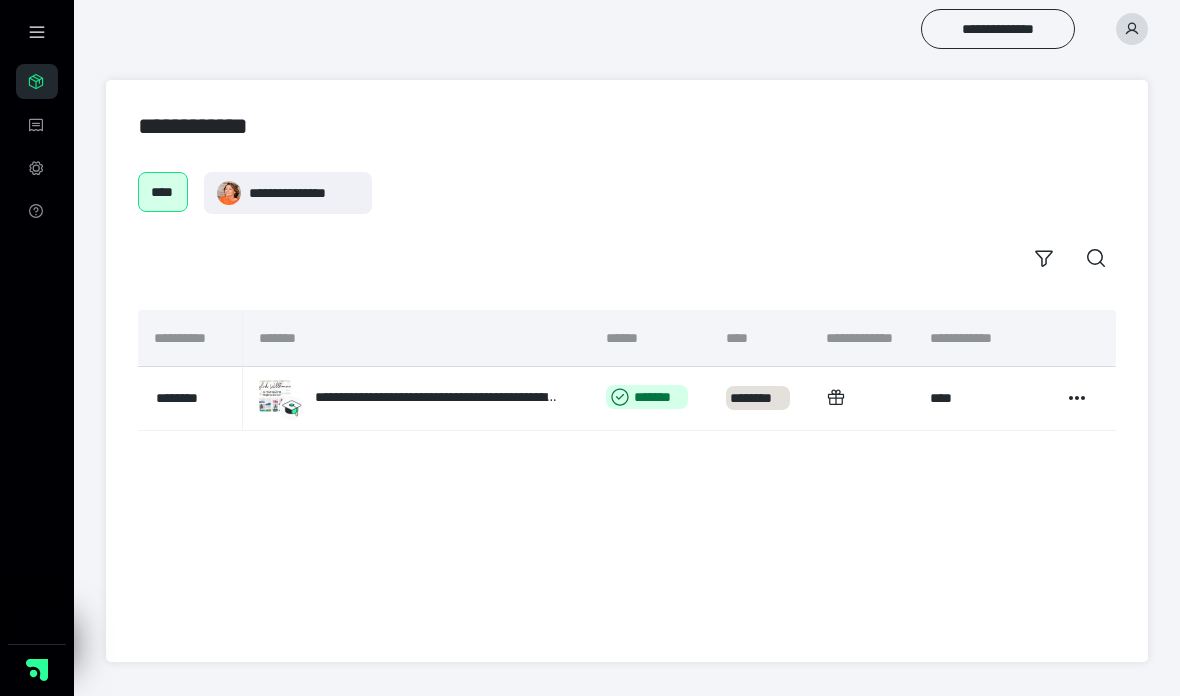 click on "**********" at bounding box center (304, 193) 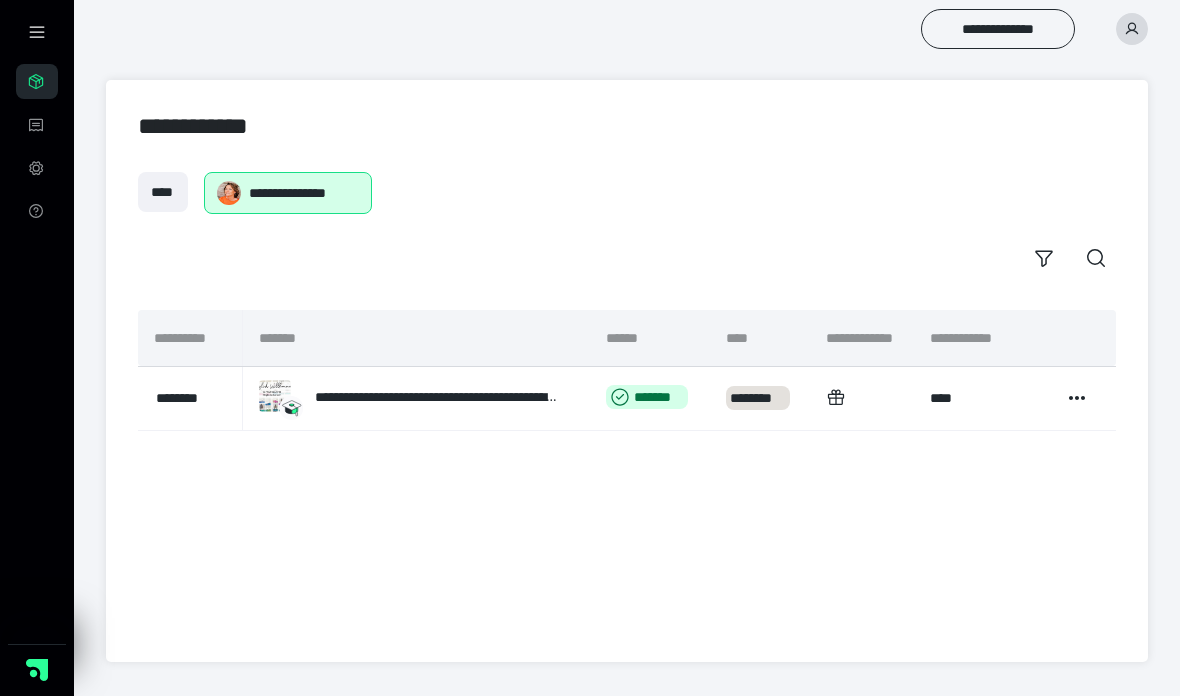 click on "**********" at bounding box center [437, 397] 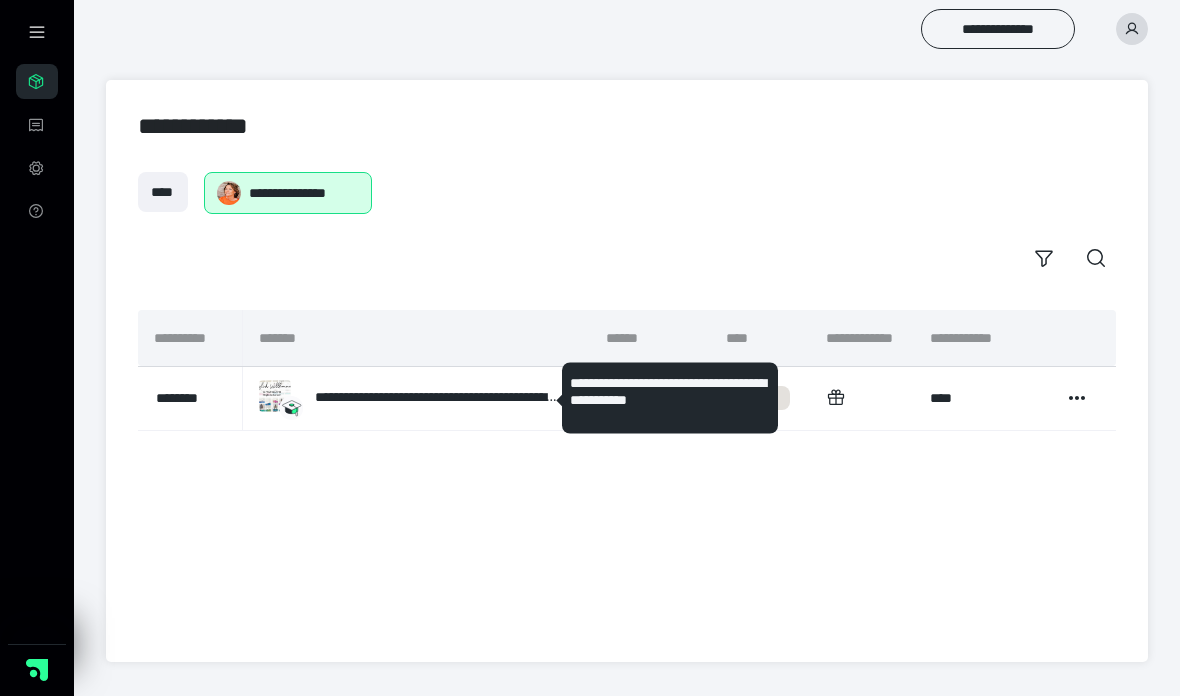 click on "**********" at bounding box center (409, 398) 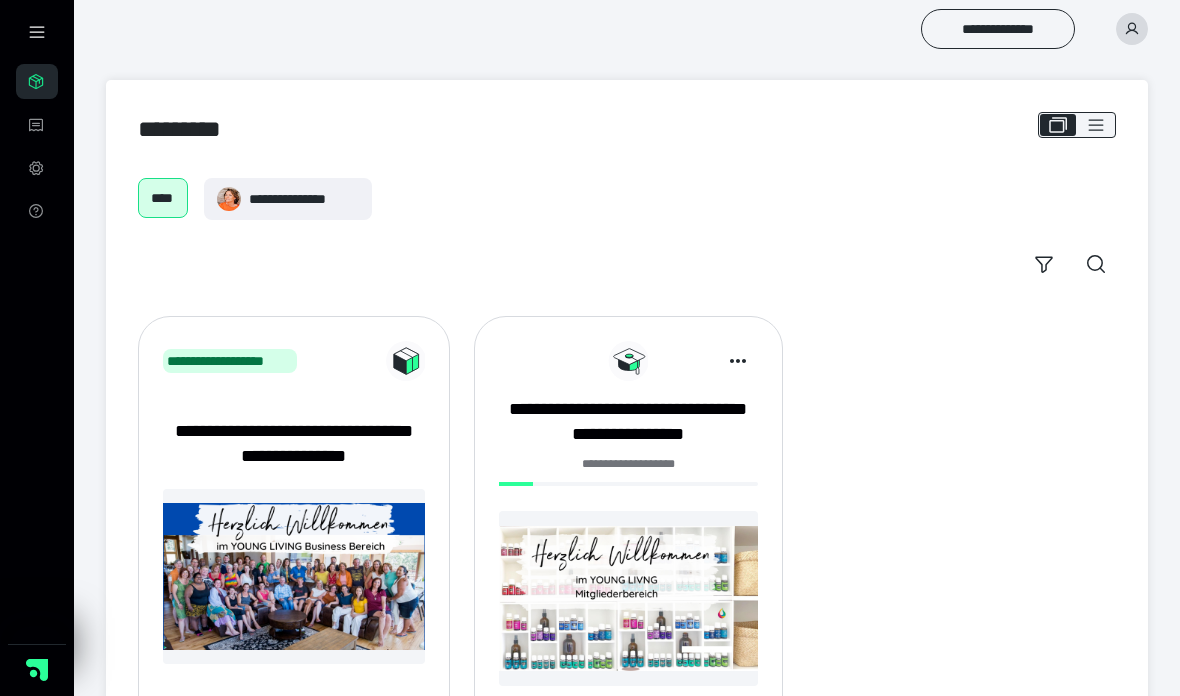 scroll, scrollTop: 0, scrollLeft: 0, axis: both 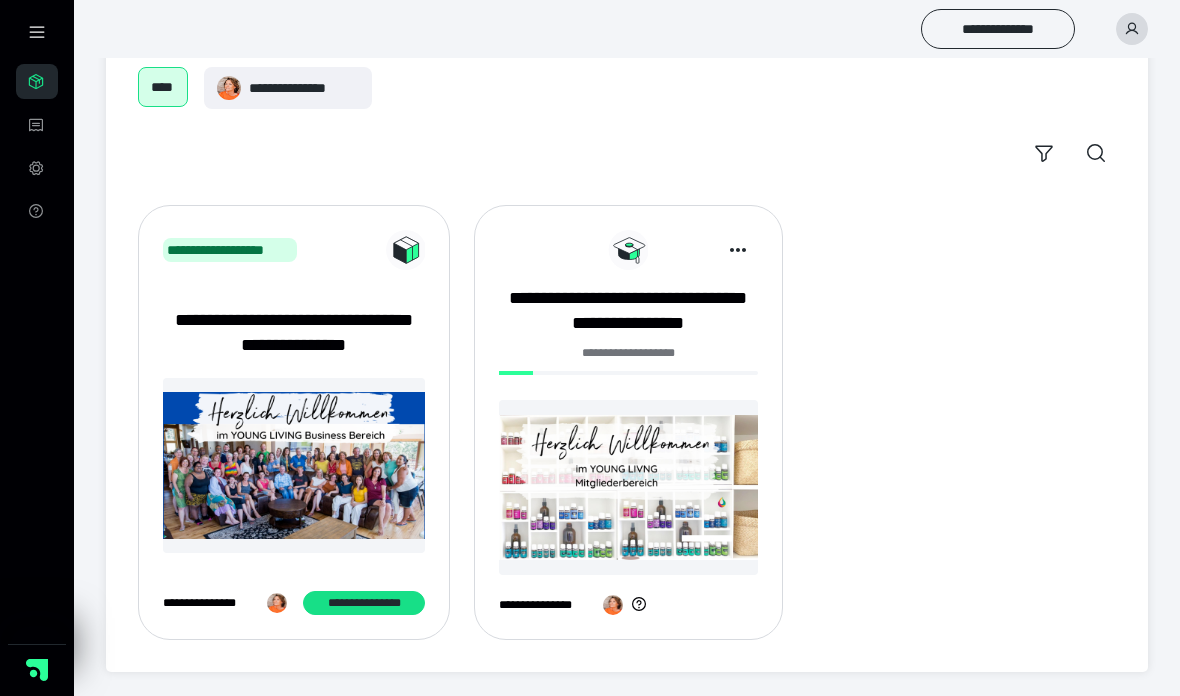 click on "**********" at bounding box center (628, 311) 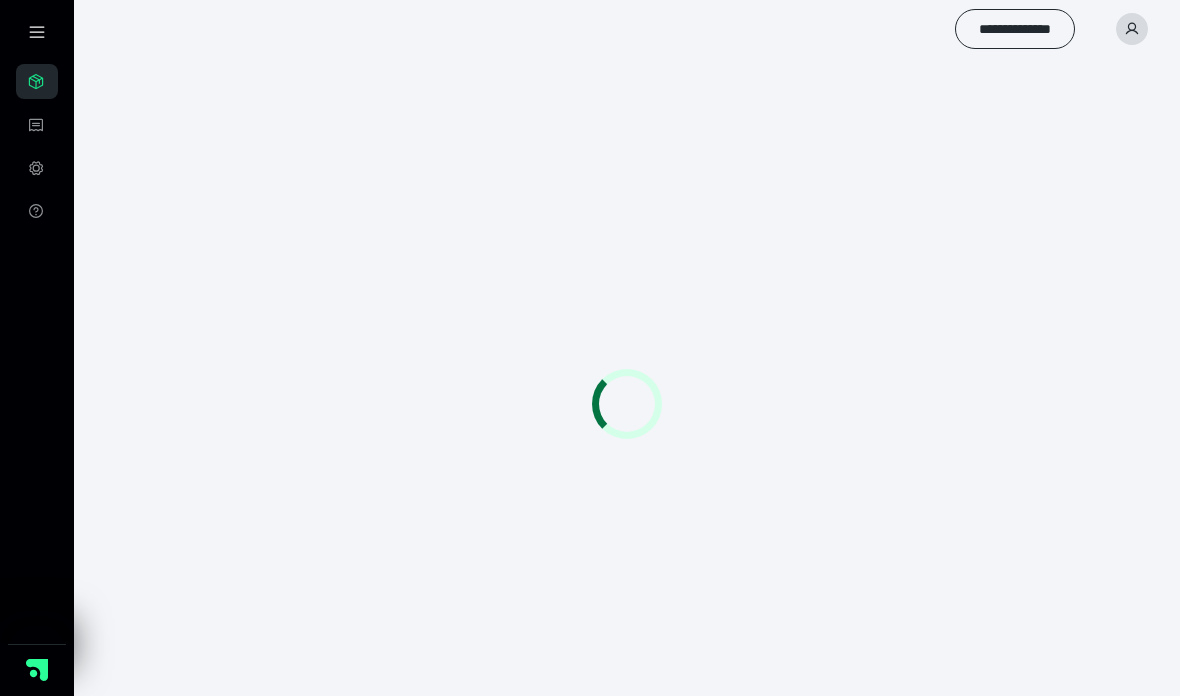 scroll, scrollTop: 0, scrollLeft: 0, axis: both 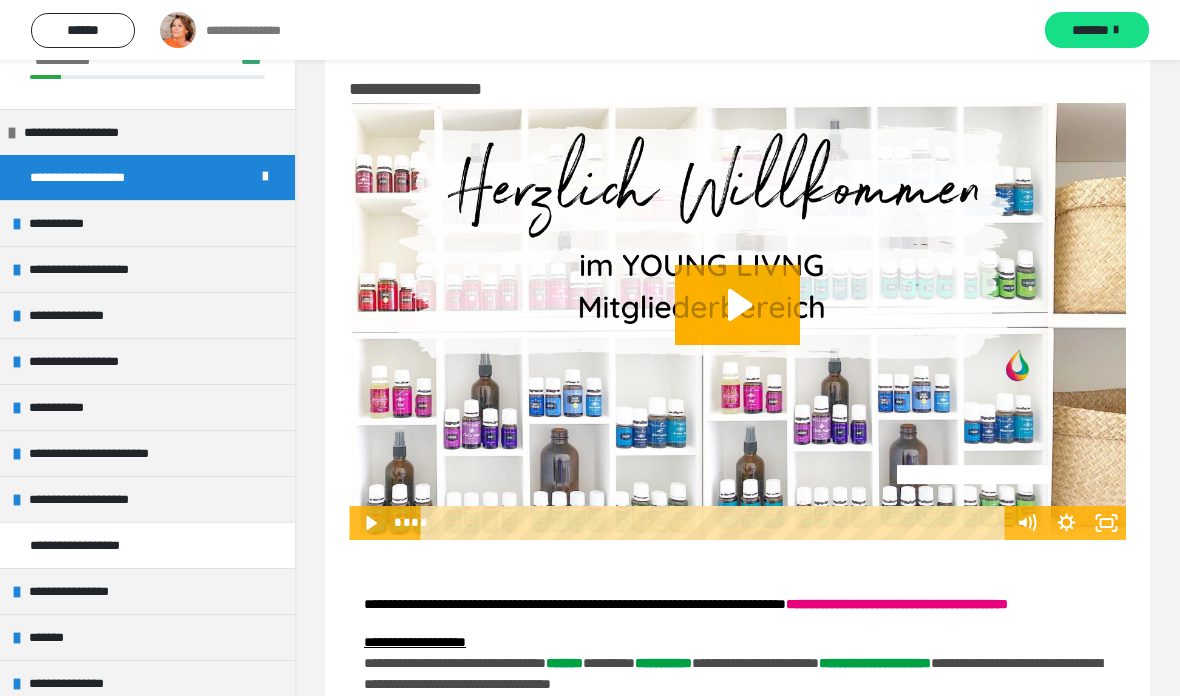 click on "**********" at bounding box center (147, 499) 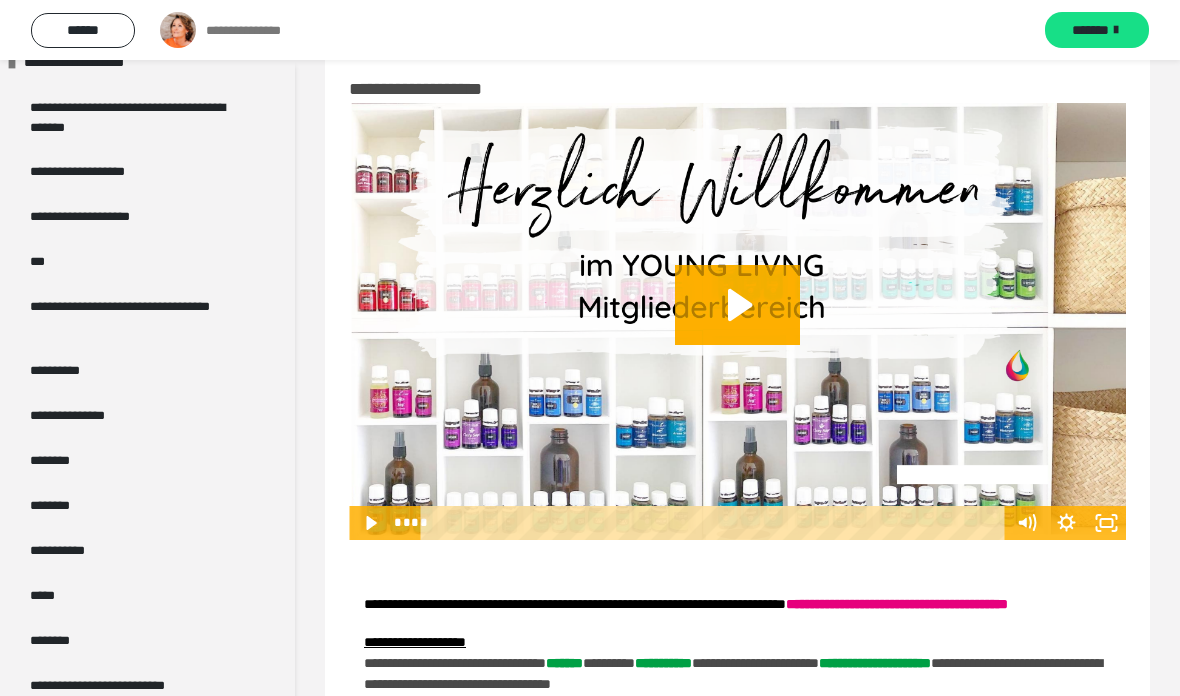 scroll, scrollTop: 550, scrollLeft: 0, axis: vertical 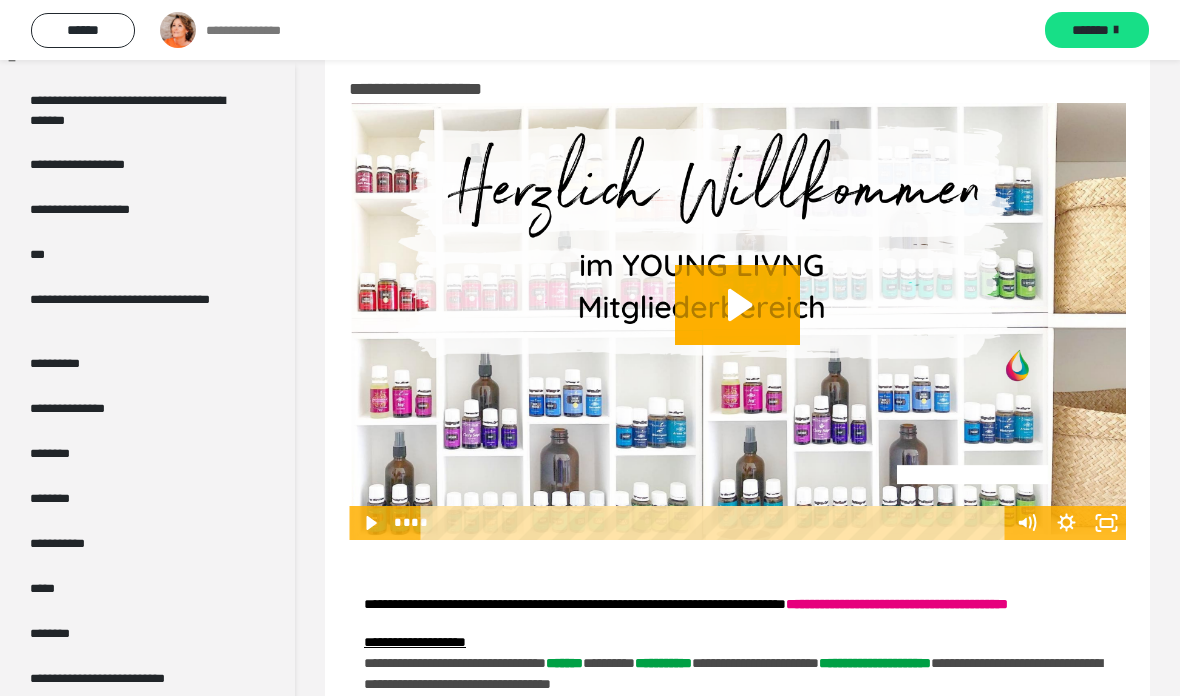 click on "********" at bounding box center (147, 453) 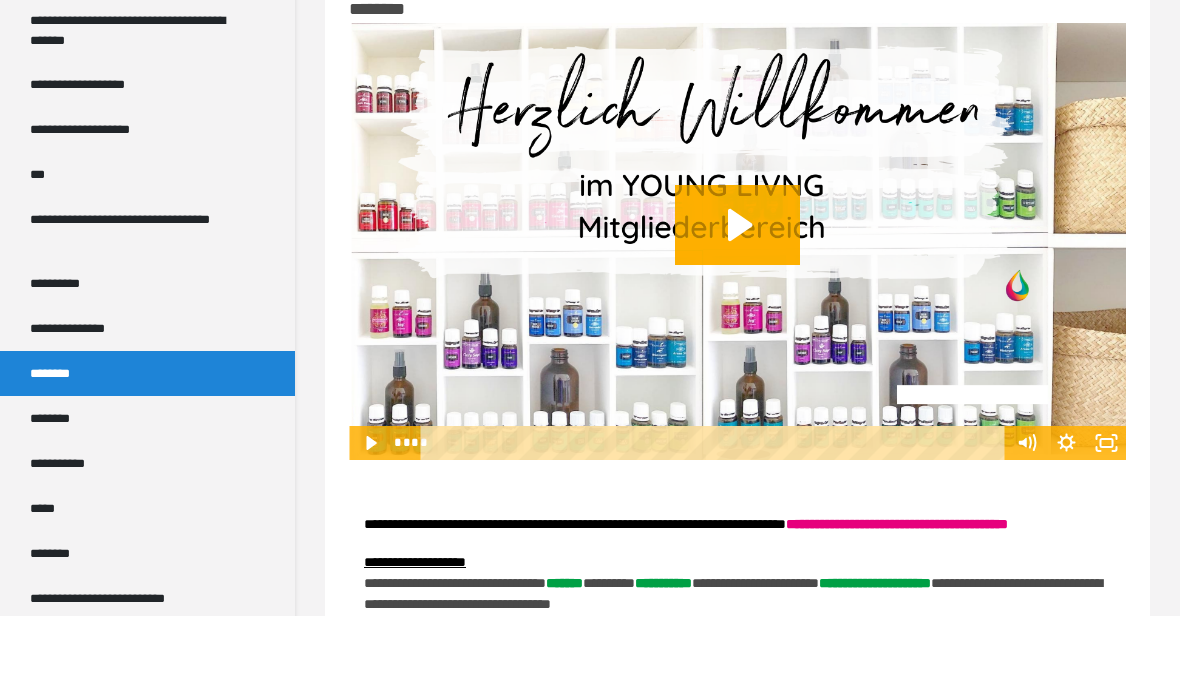 click on "********" at bounding box center (147, 498) 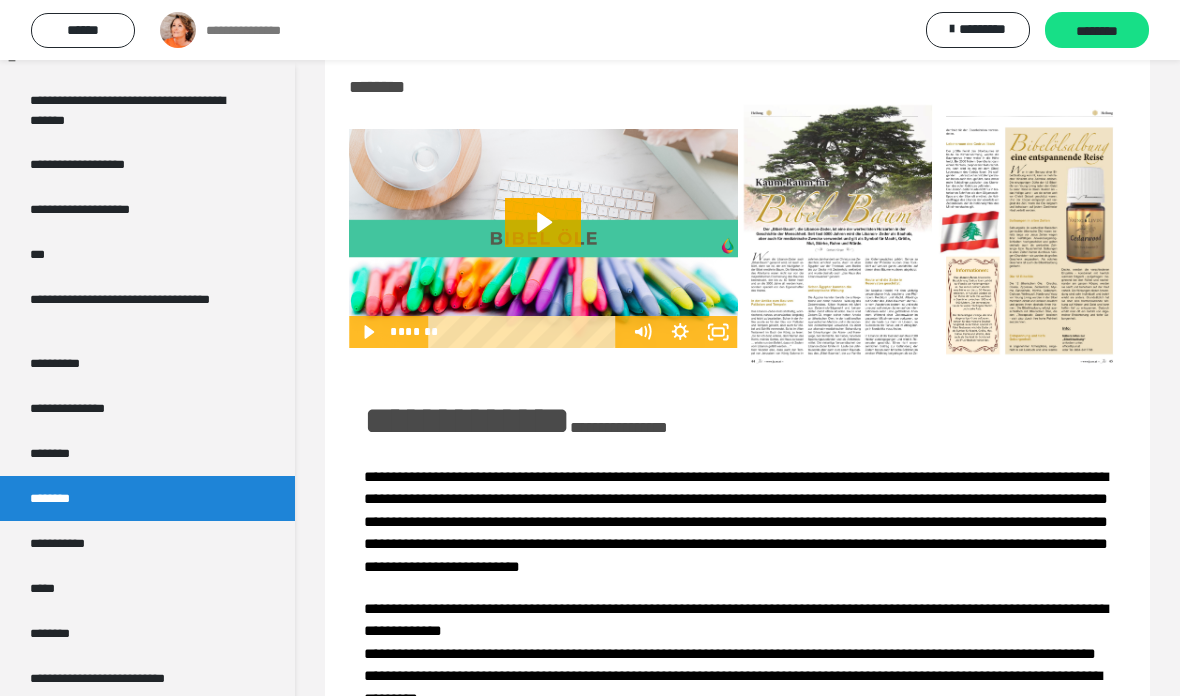scroll, scrollTop: 0, scrollLeft: 0, axis: both 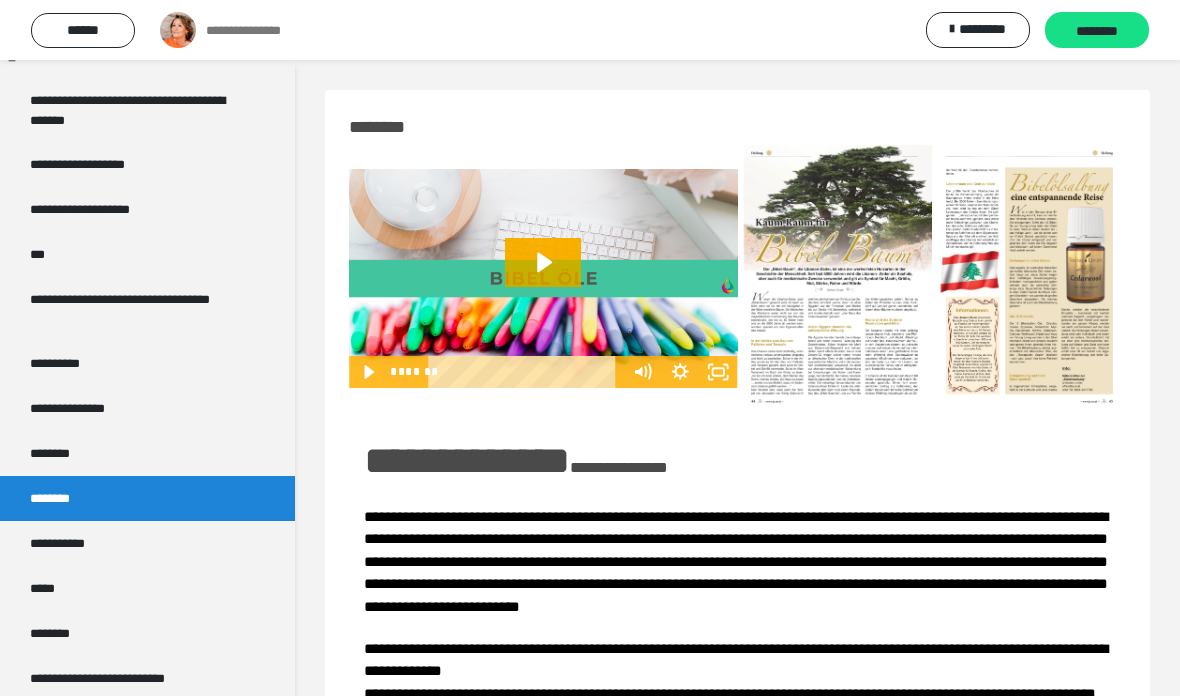 click on "********" at bounding box center (147, 453) 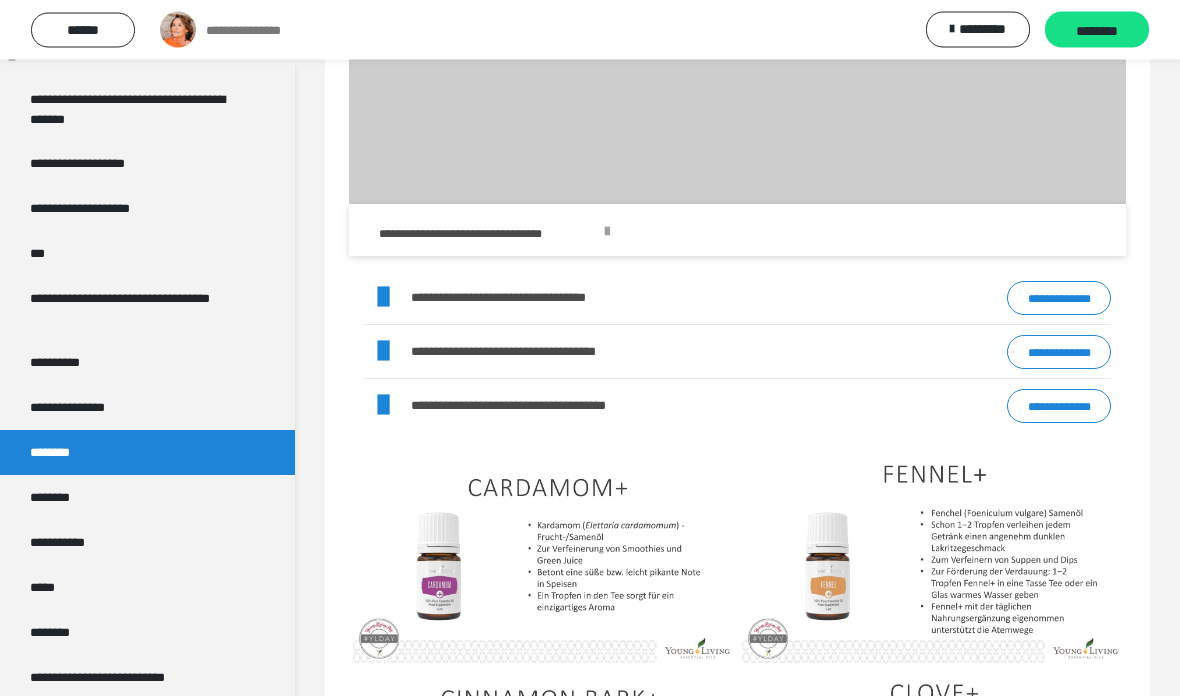 scroll, scrollTop: 385, scrollLeft: 0, axis: vertical 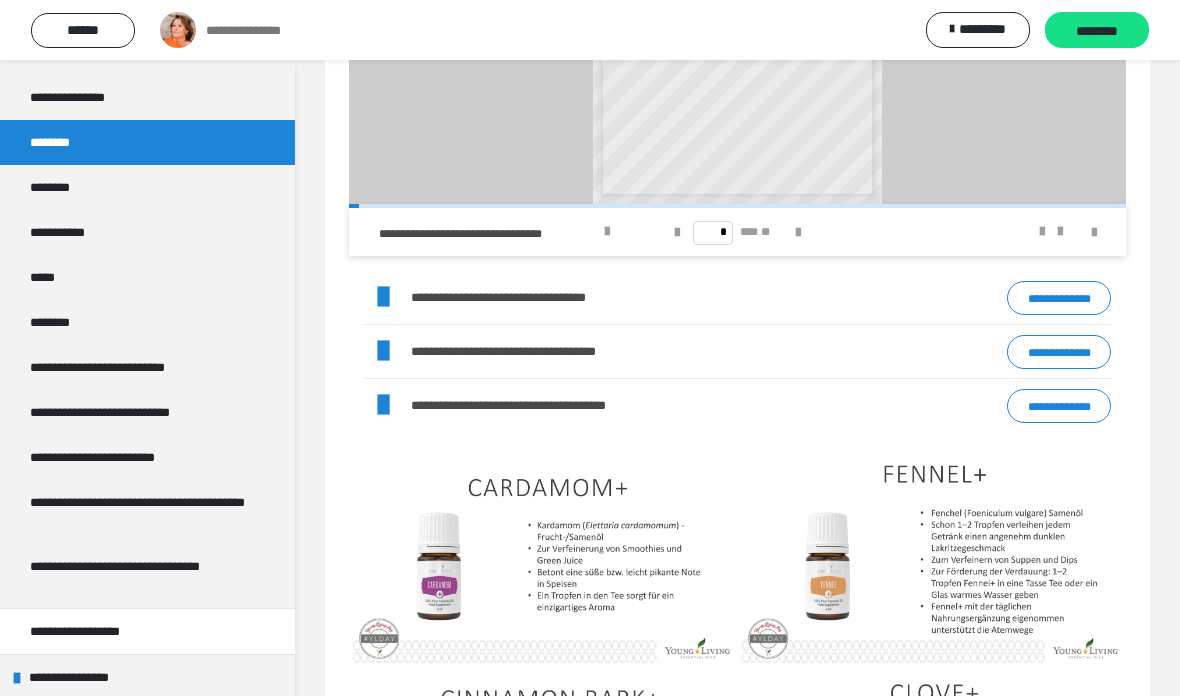 click at bounding box center (17, 678) 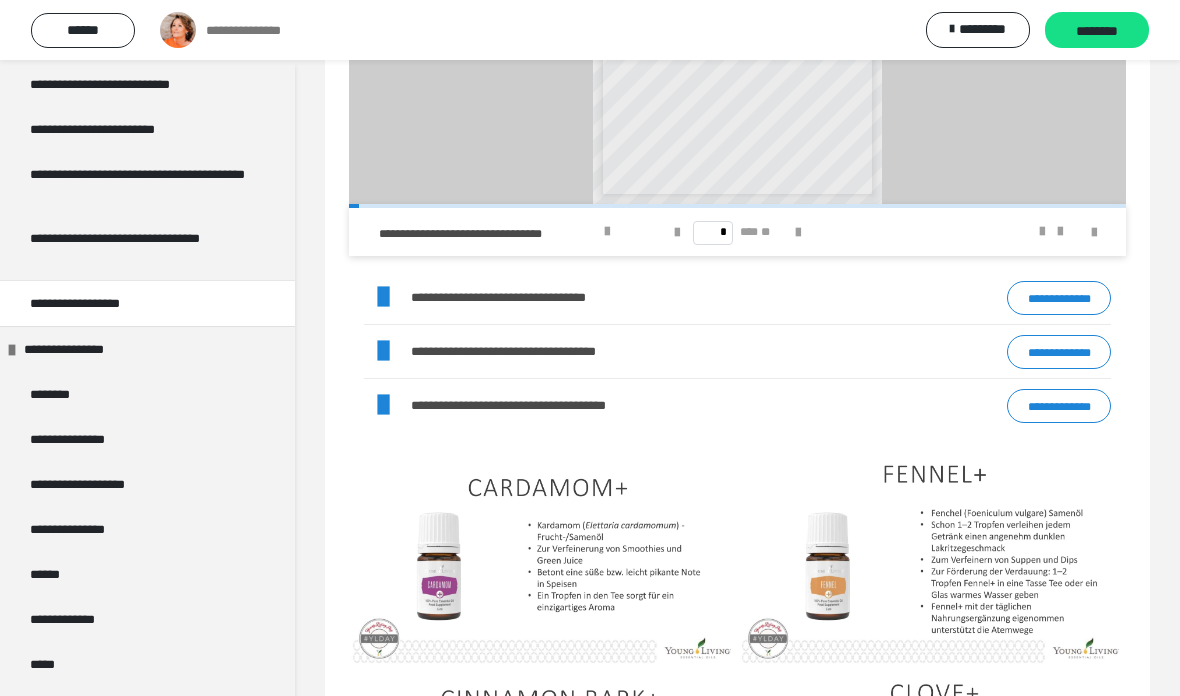 scroll, scrollTop: 1190, scrollLeft: 0, axis: vertical 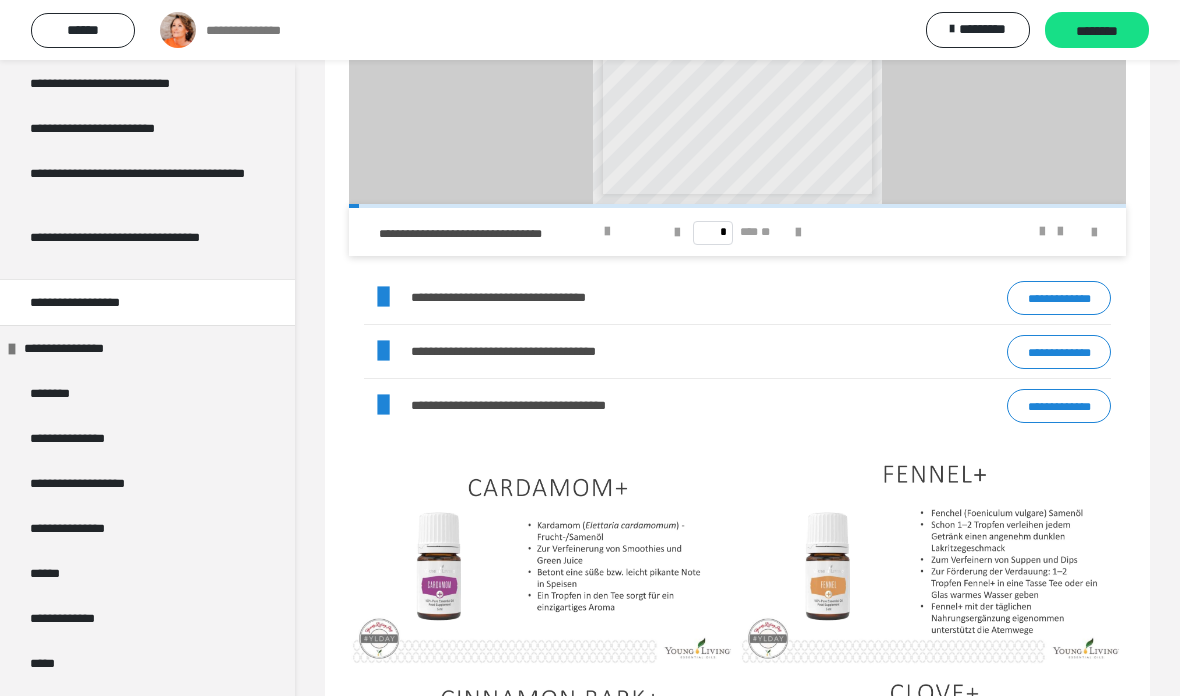 click on "**********" at bounding box center (147, 618) 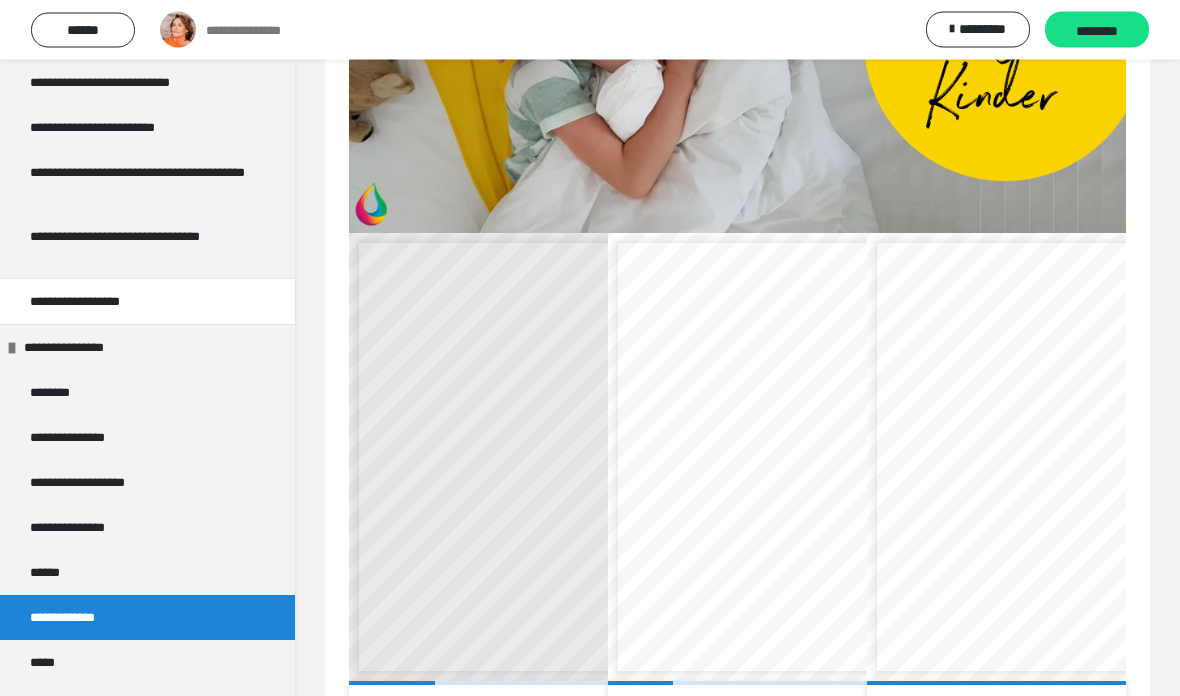 scroll, scrollTop: 303, scrollLeft: 0, axis: vertical 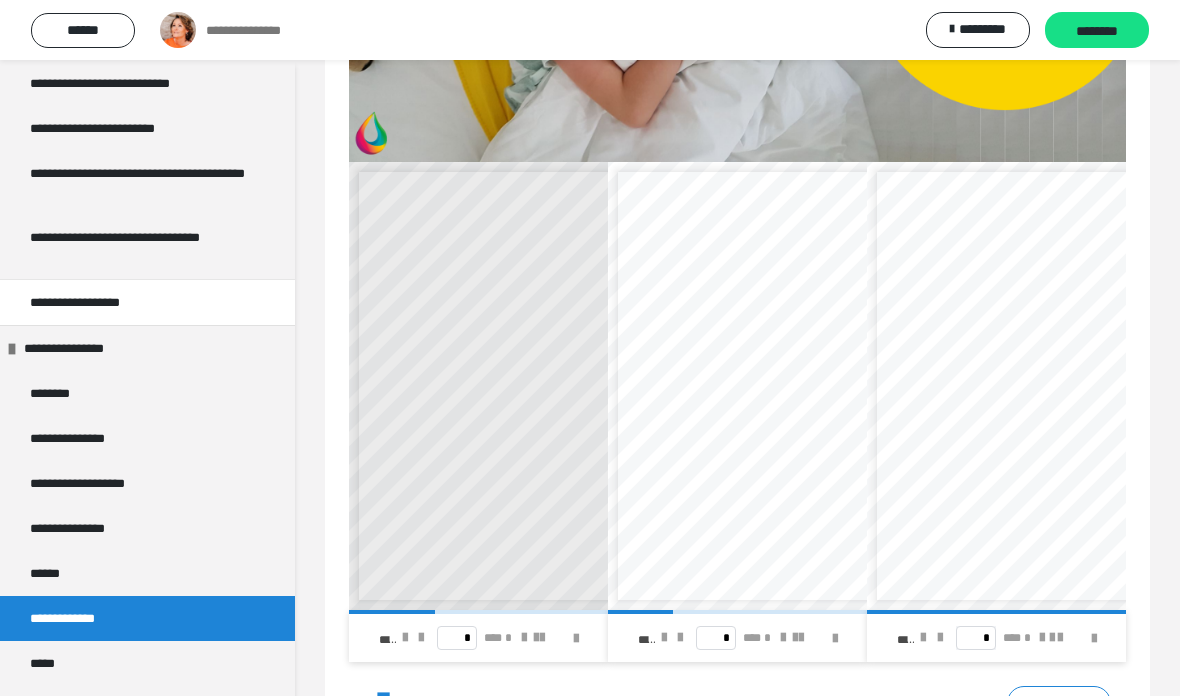 click on "* *** *" at bounding box center (478, 638) 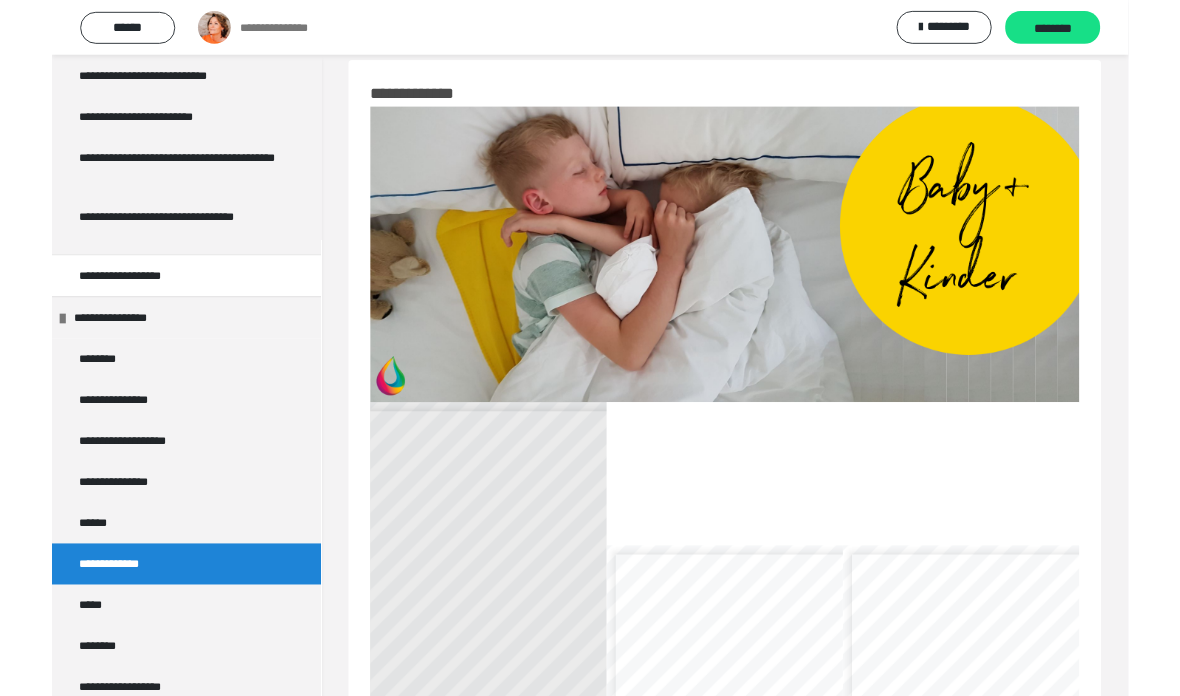 scroll, scrollTop: 279, scrollLeft: 0, axis: vertical 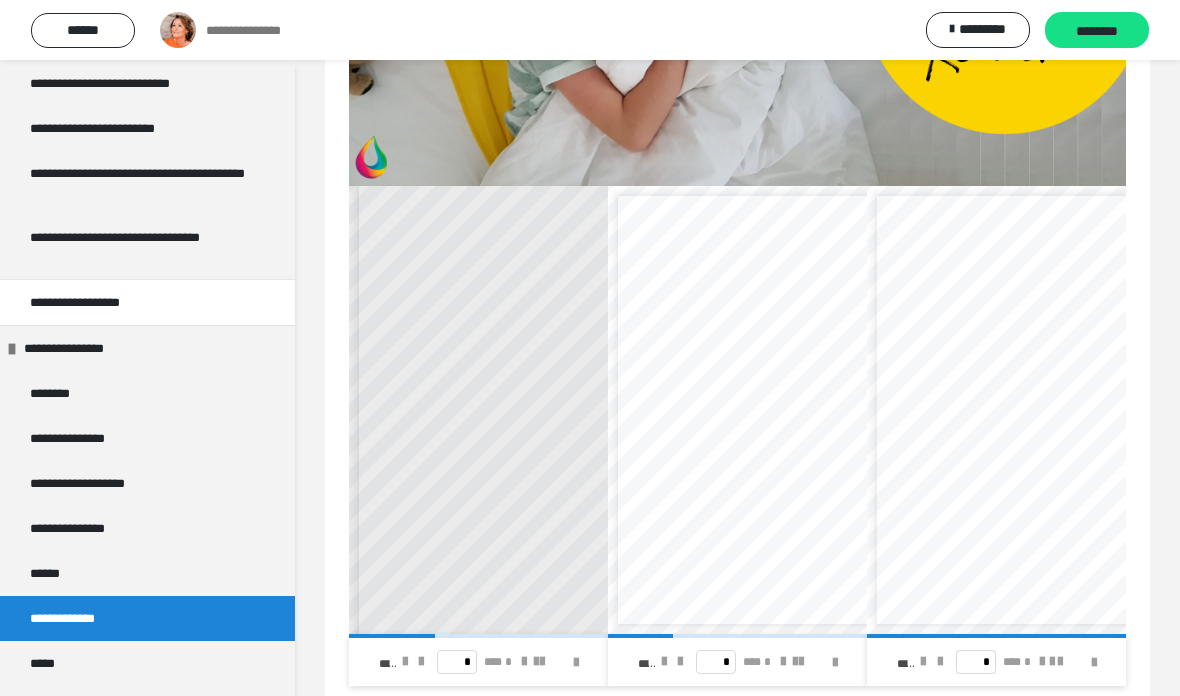 click at bounding box center [524, 662] 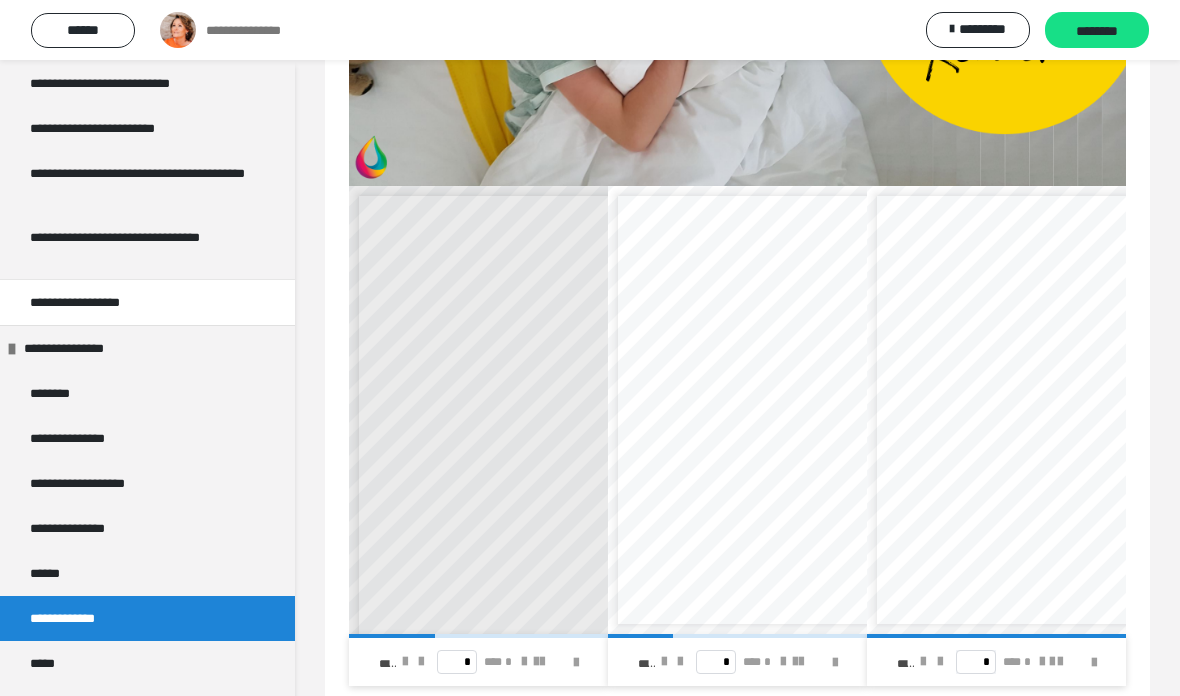 click at bounding box center (576, 663) 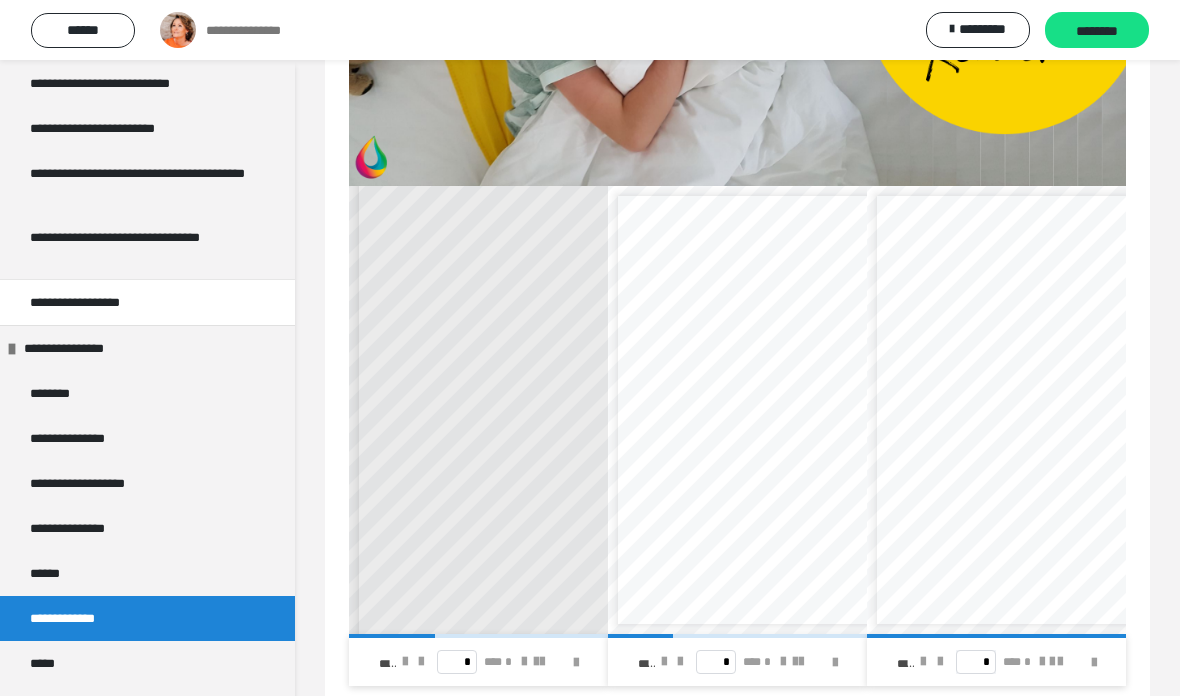 scroll, scrollTop: 359, scrollLeft: 0, axis: vertical 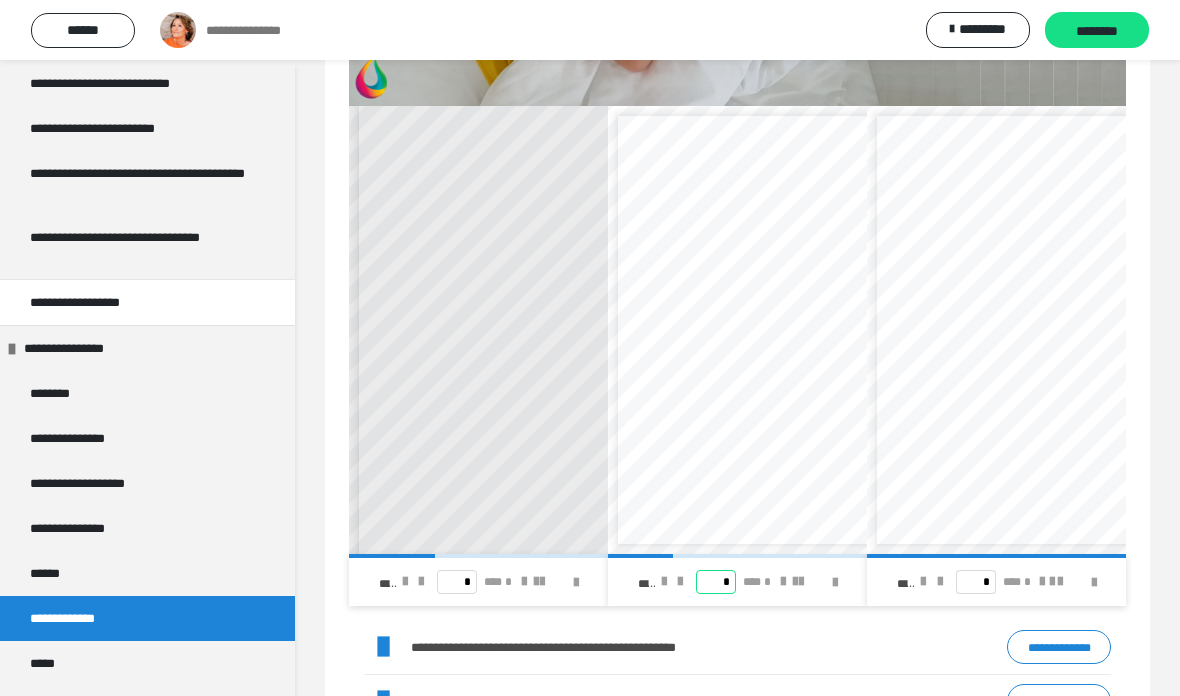 click on "*" at bounding box center (716, 582) 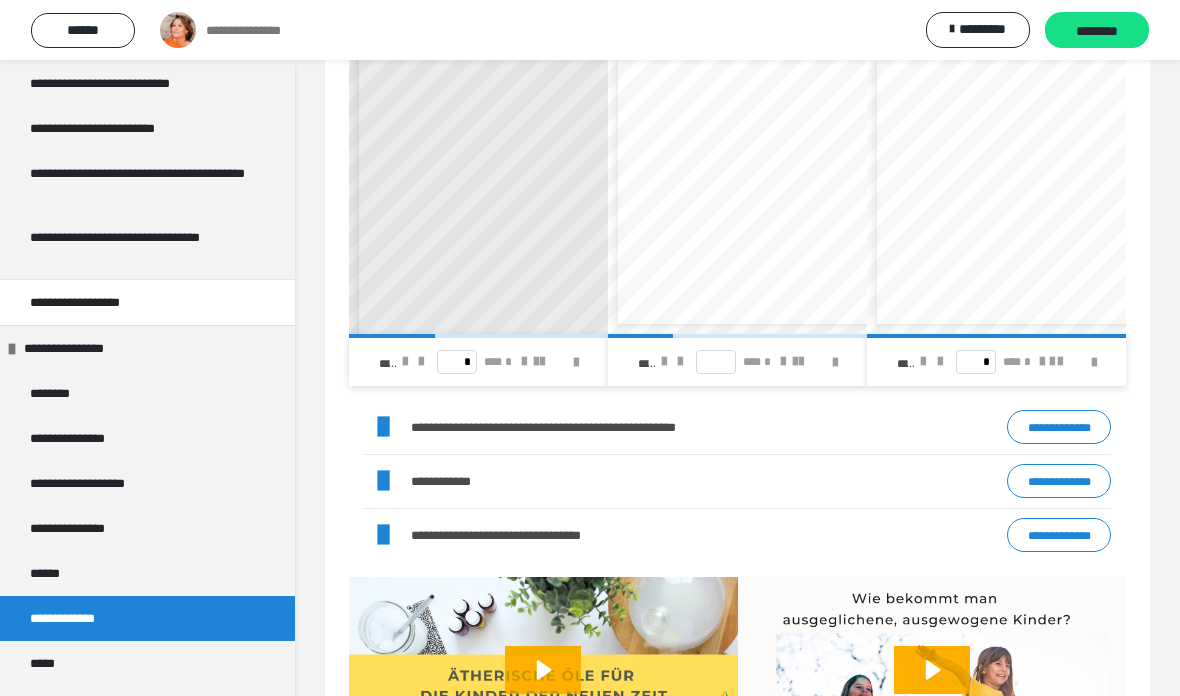 click at bounding box center [576, 363] 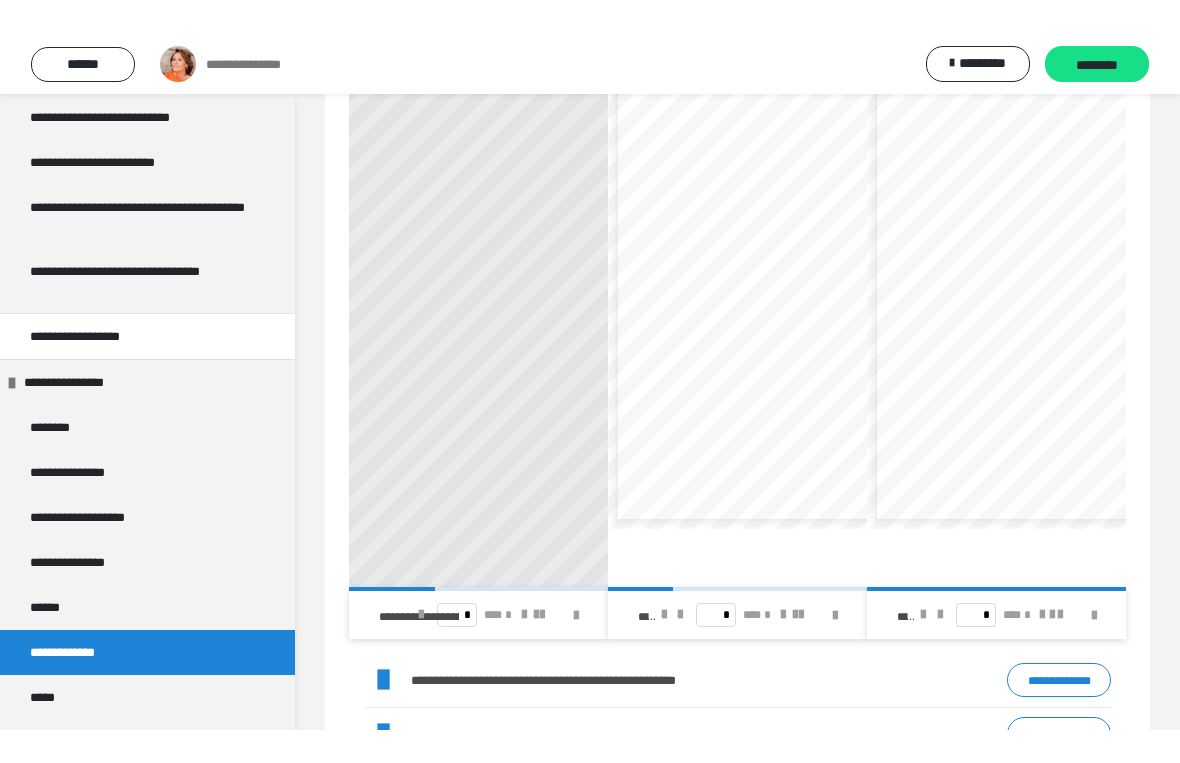 scroll, scrollTop: 24, scrollLeft: 0, axis: vertical 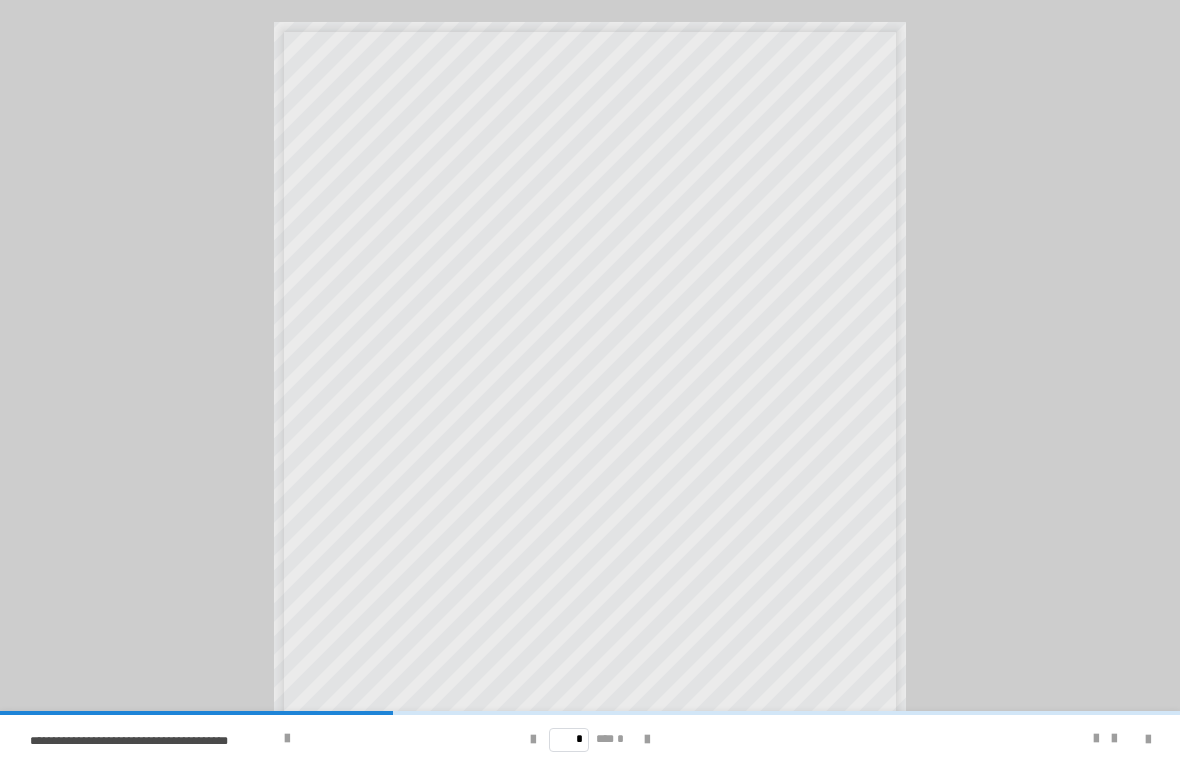 click at bounding box center [647, 740] 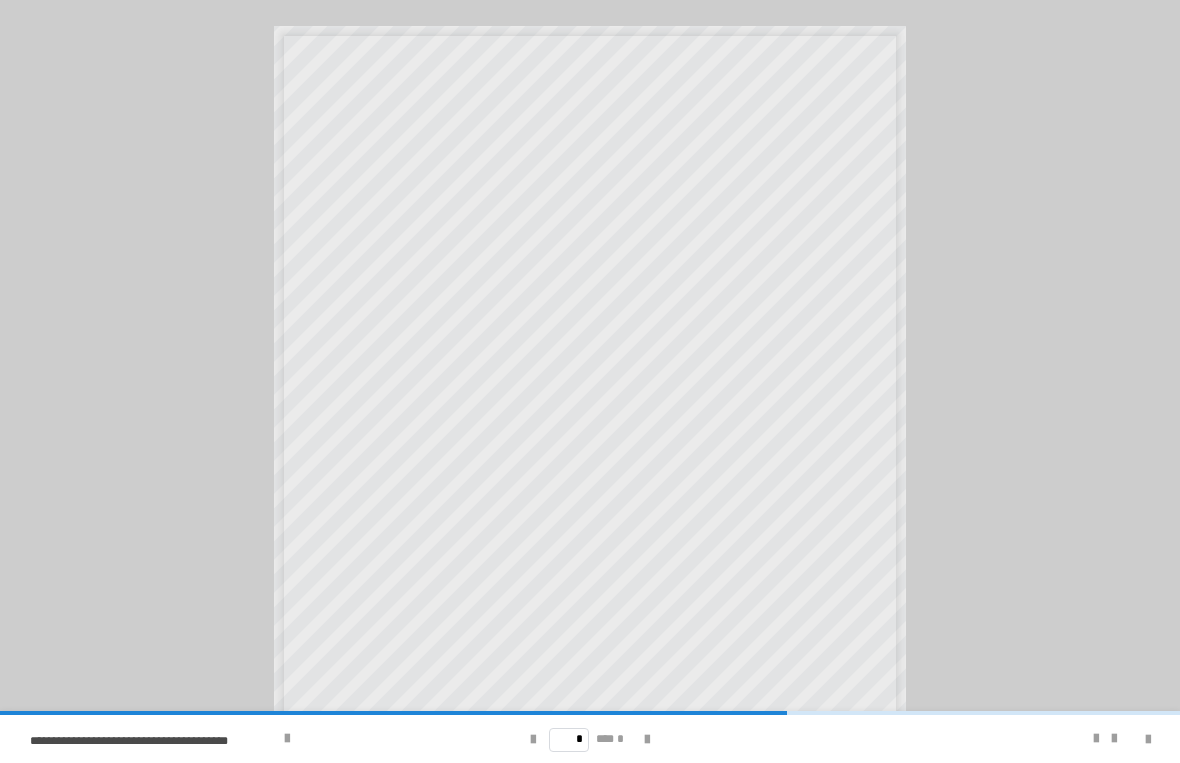 click at bounding box center [647, 740] 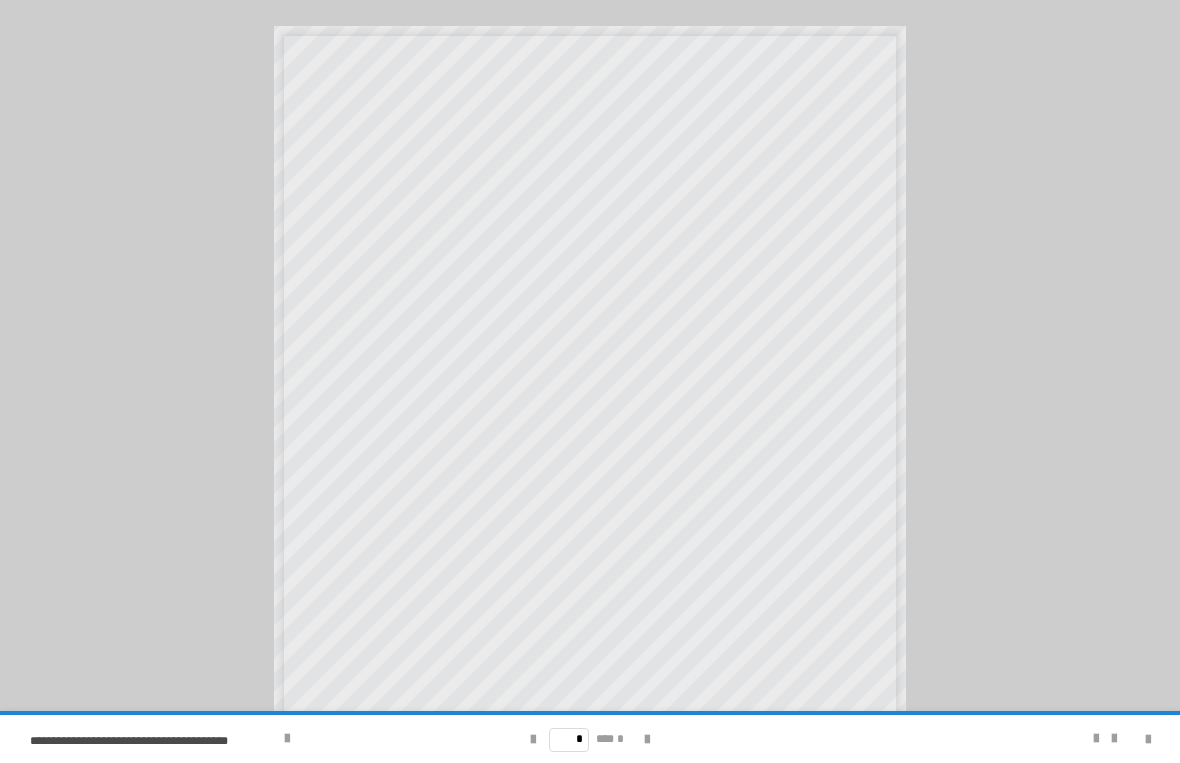 click on "**********" at bounding box center [445, 682] 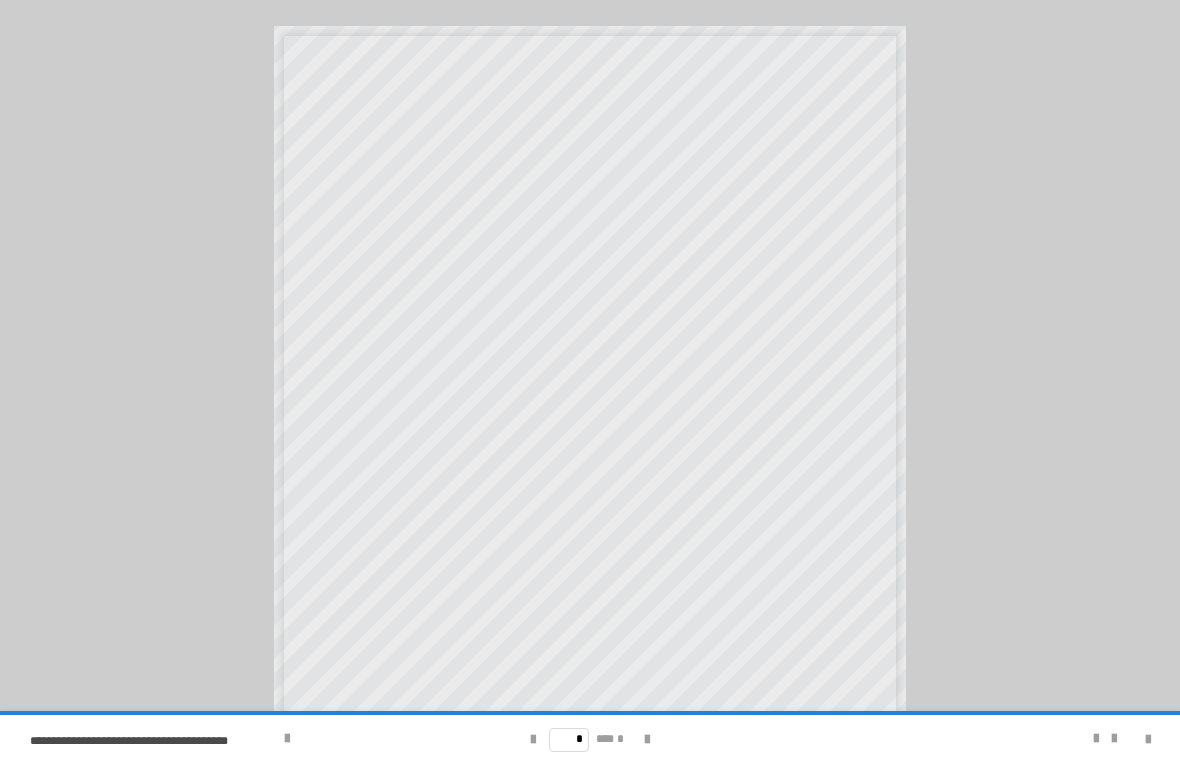 click at bounding box center [1148, 740] 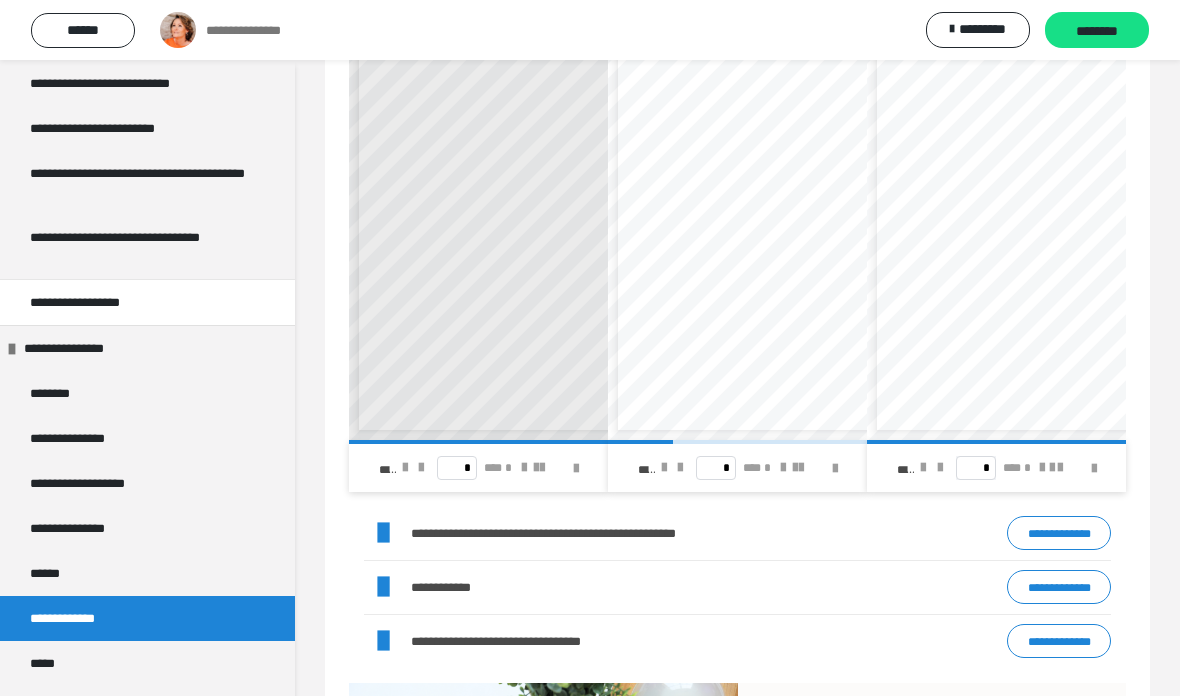 click at bounding box center (835, 469) 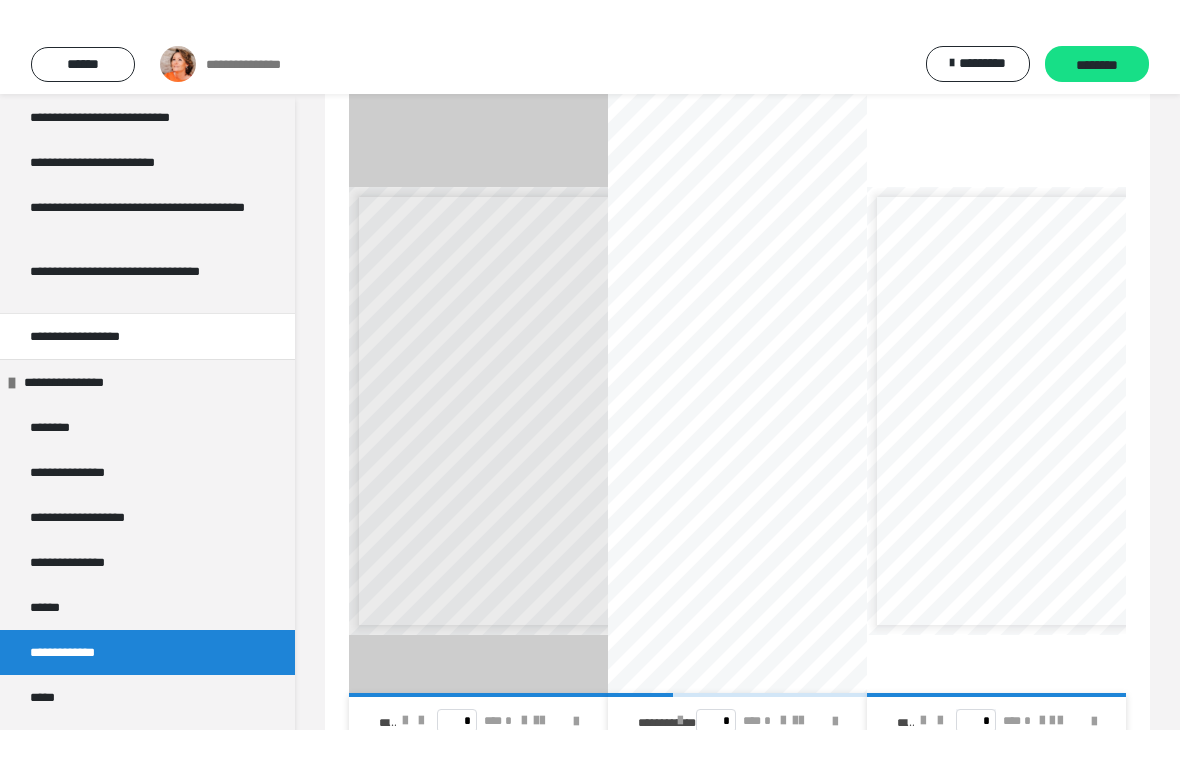 scroll, scrollTop: 24, scrollLeft: 0, axis: vertical 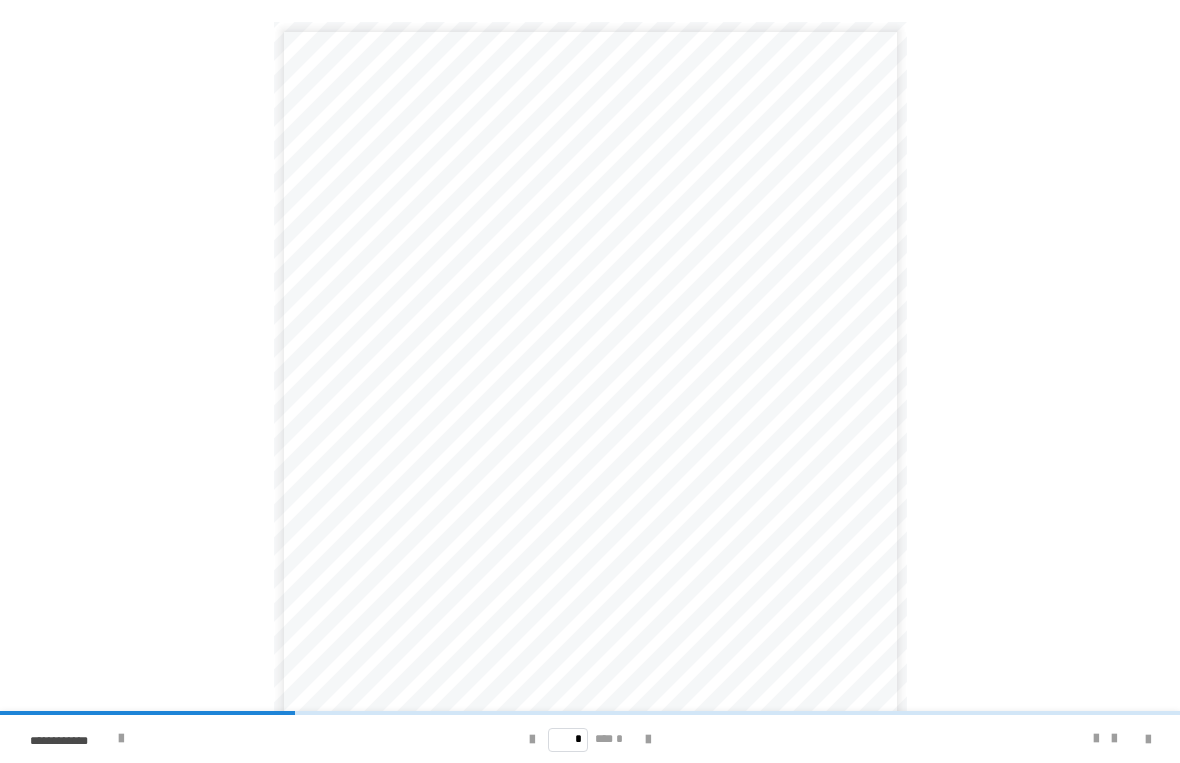 click at bounding box center (648, 739) 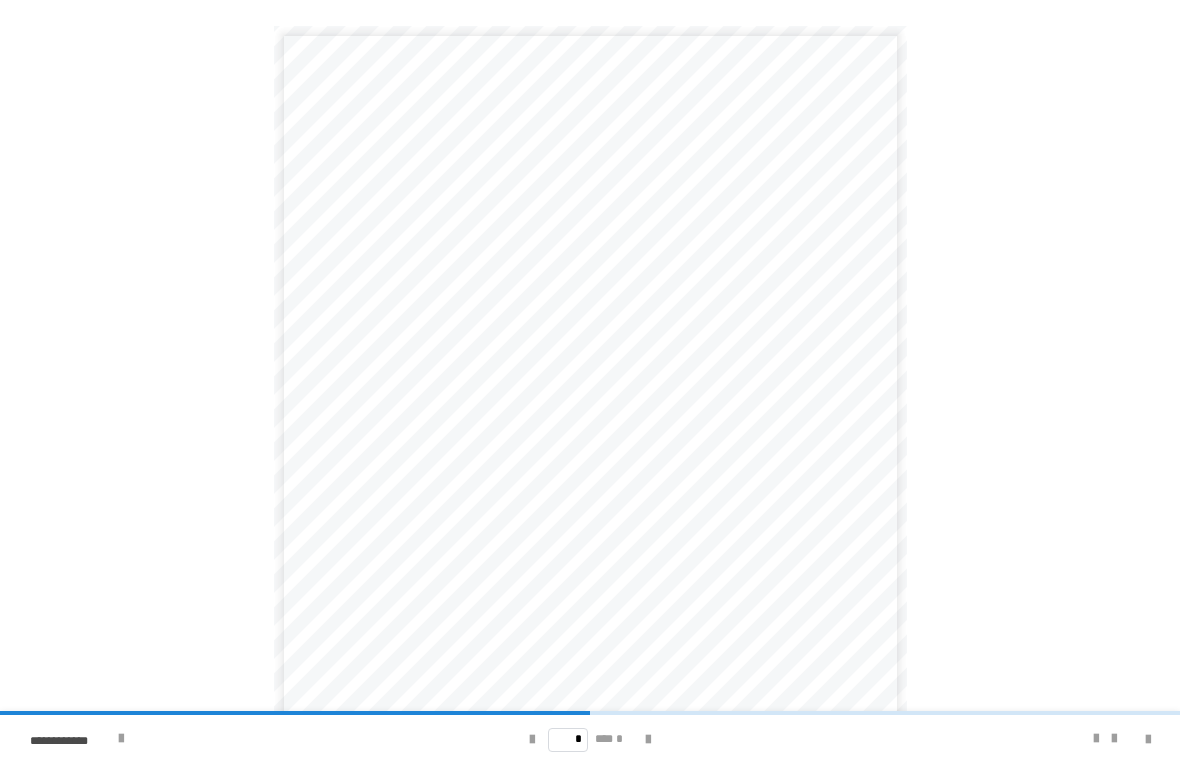 click at bounding box center [648, 739] 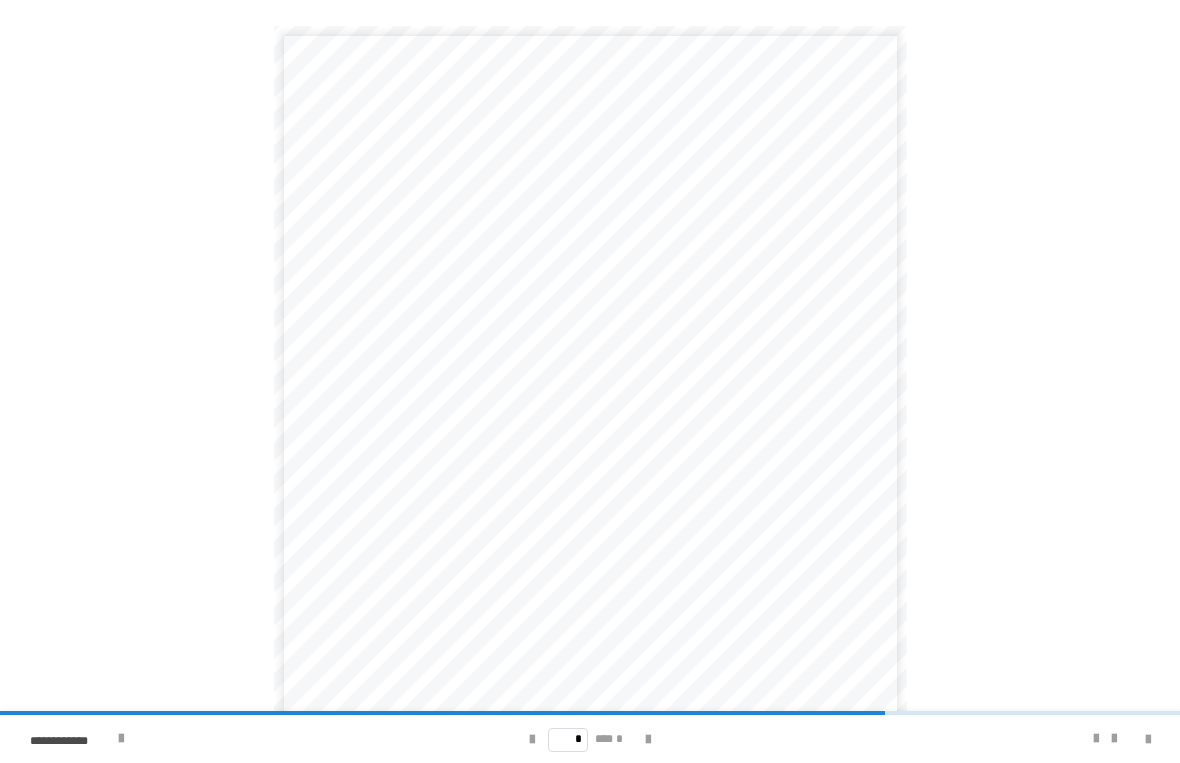 click at bounding box center (648, 739) 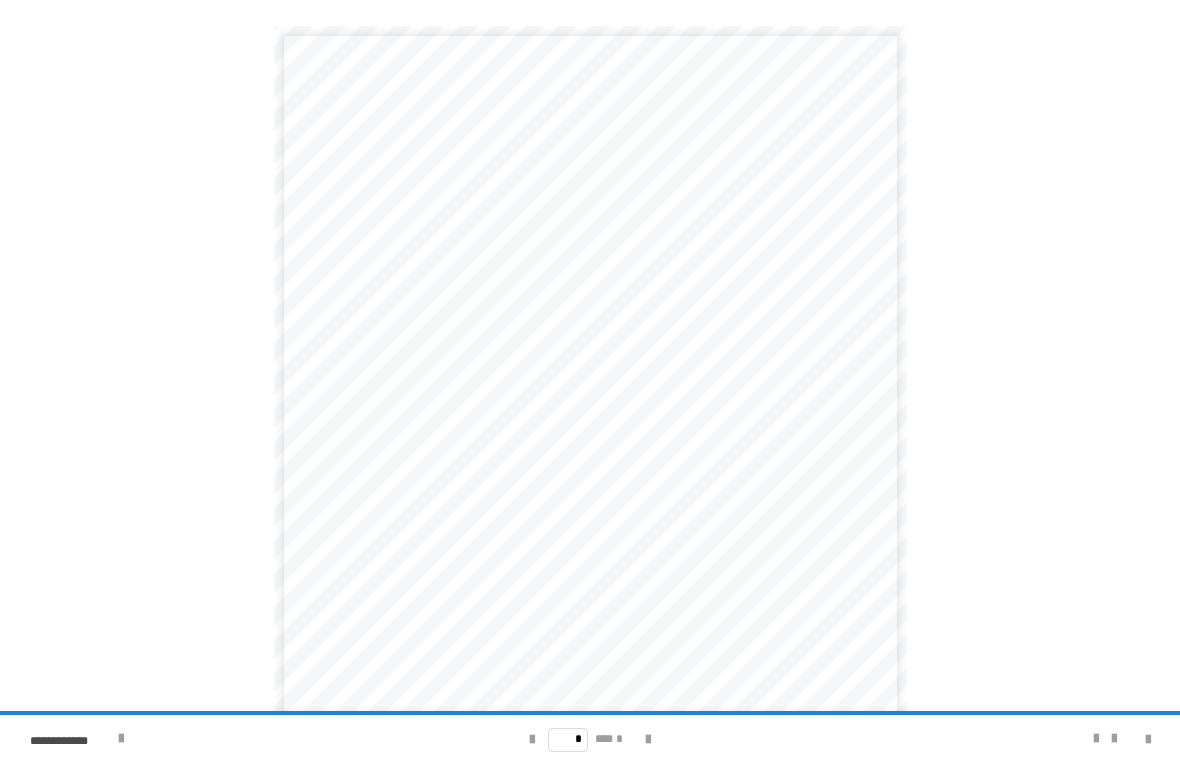 click at bounding box center (1148, 740) 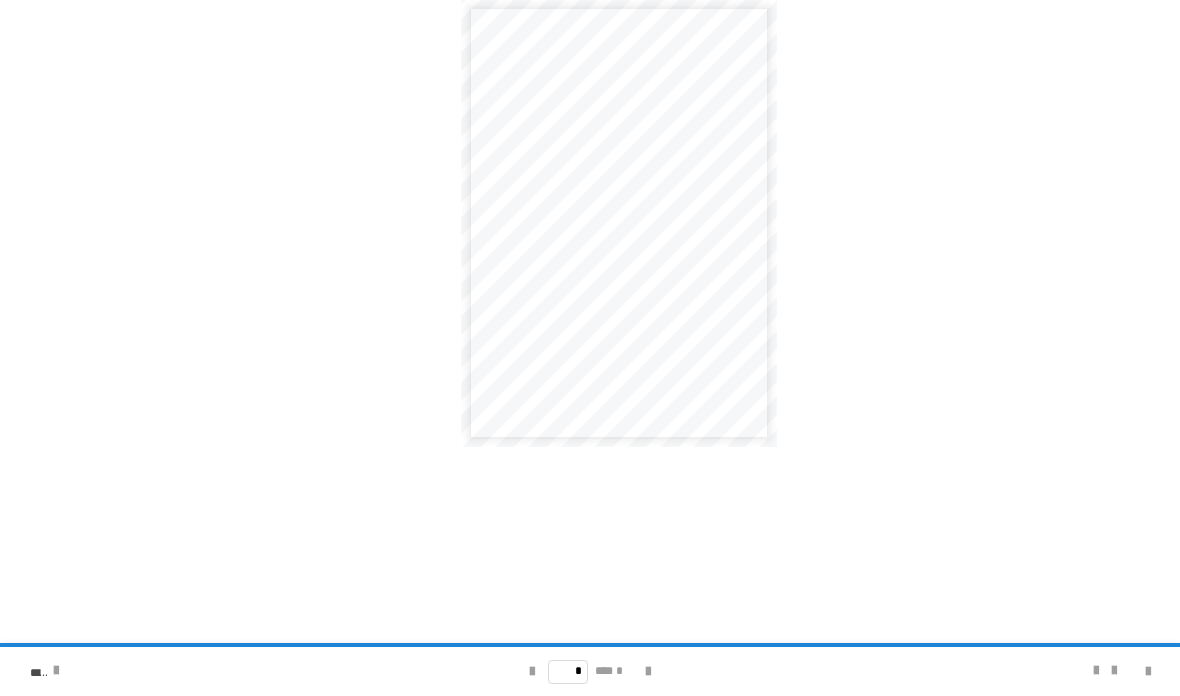 scroll, scrollTop: 648, scrollLeft: 0, axis: vertical 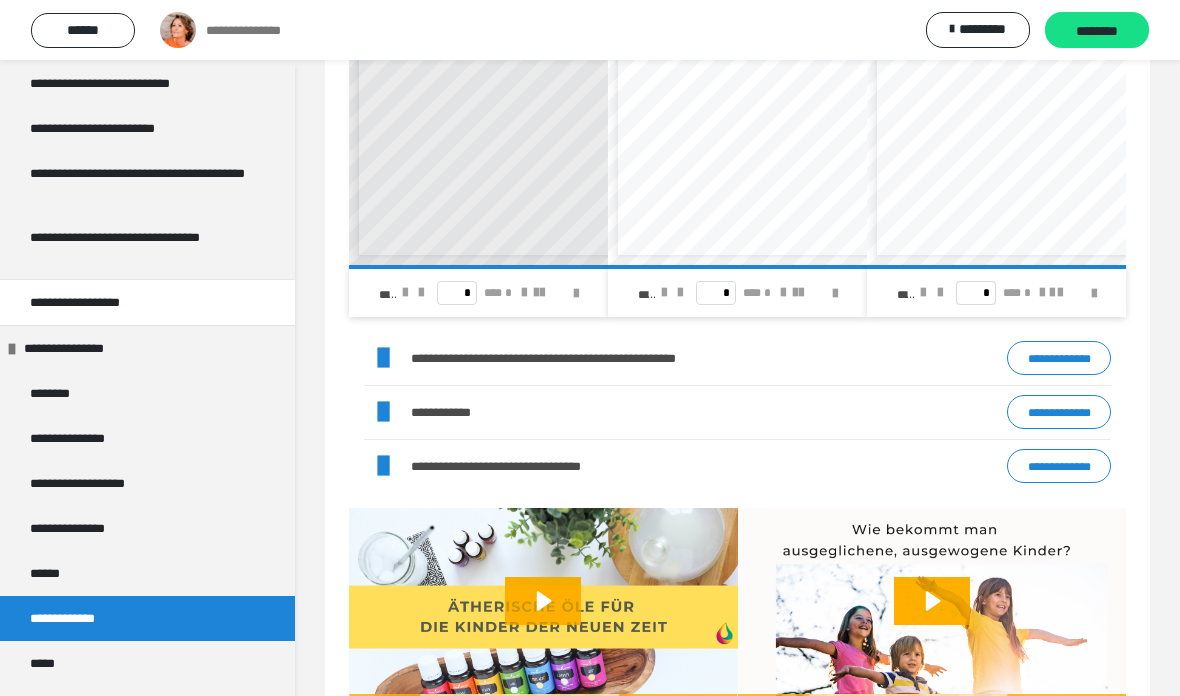 click on "**********" at bounding box center (1059, 358) 